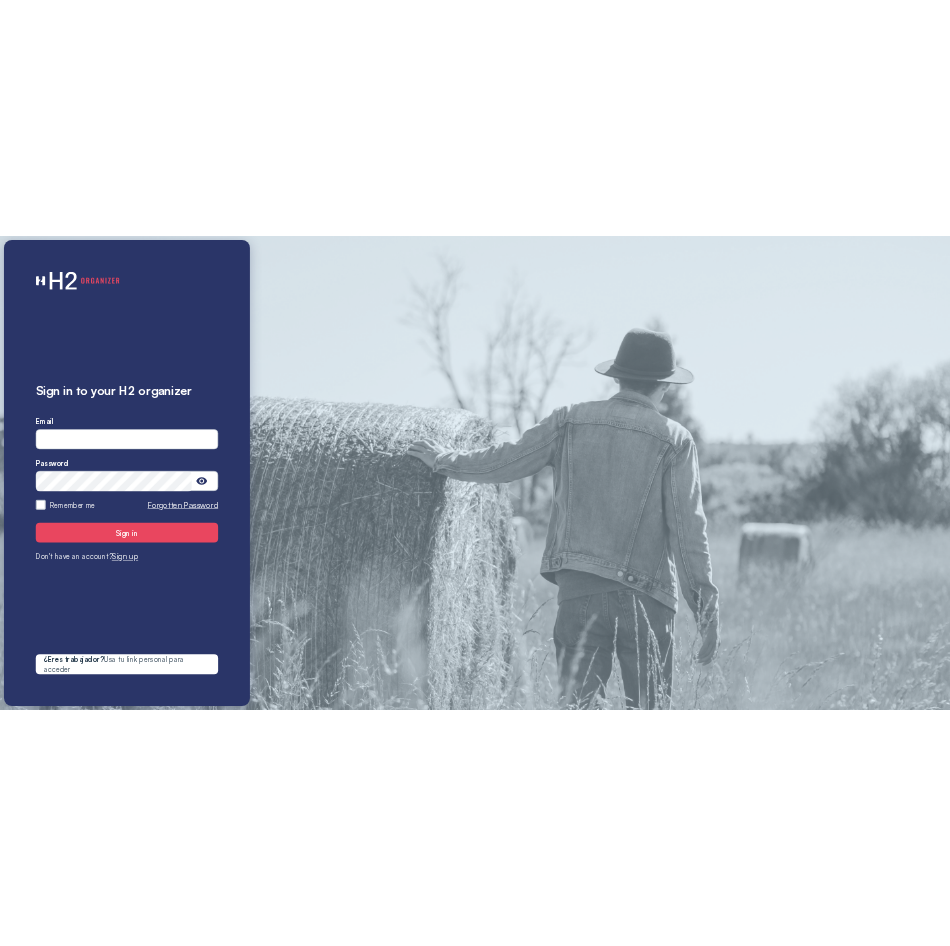 scroll, scrollTop: 0, scrollLeft: 0, axis: both 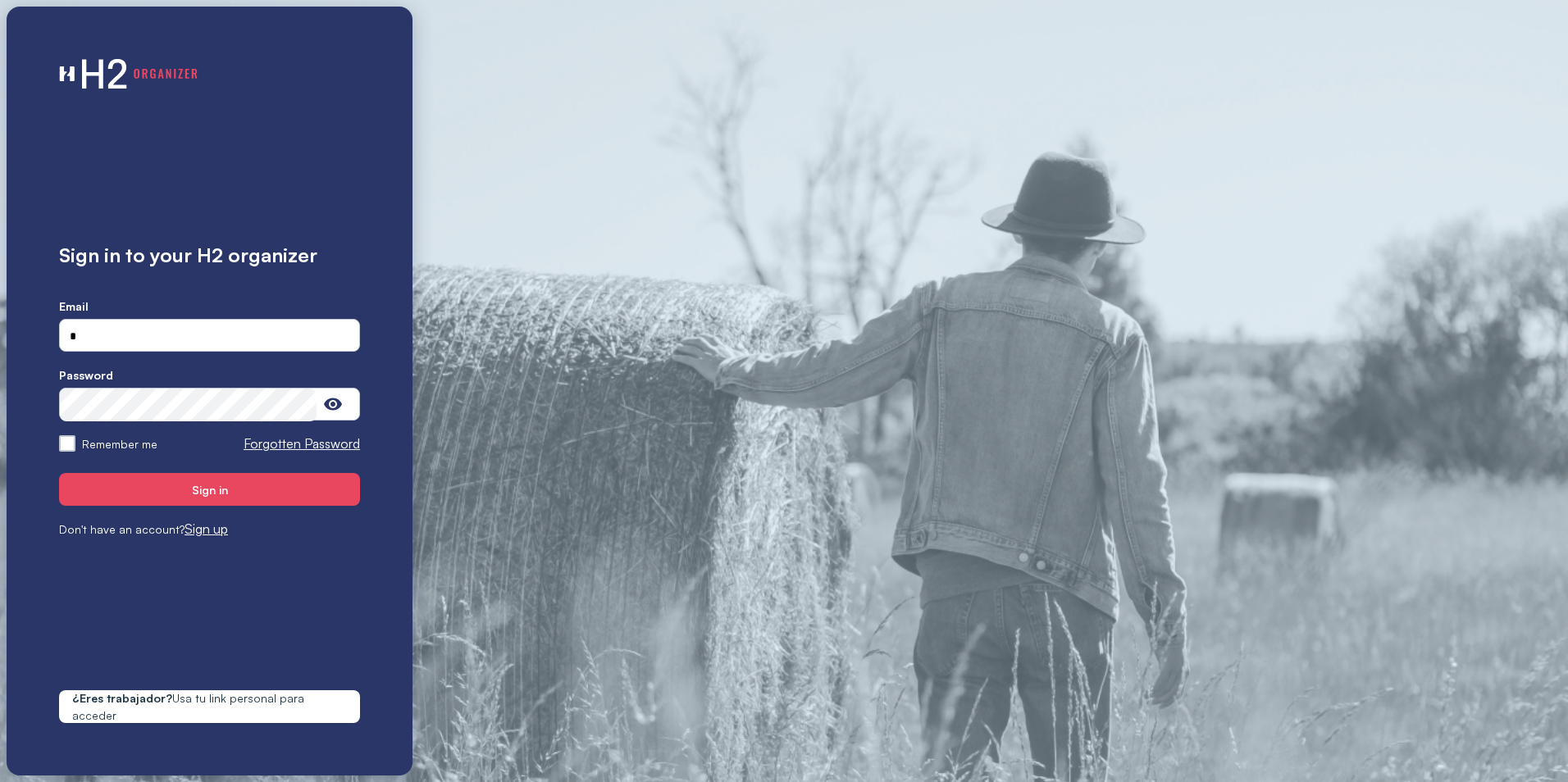 type on "**********" 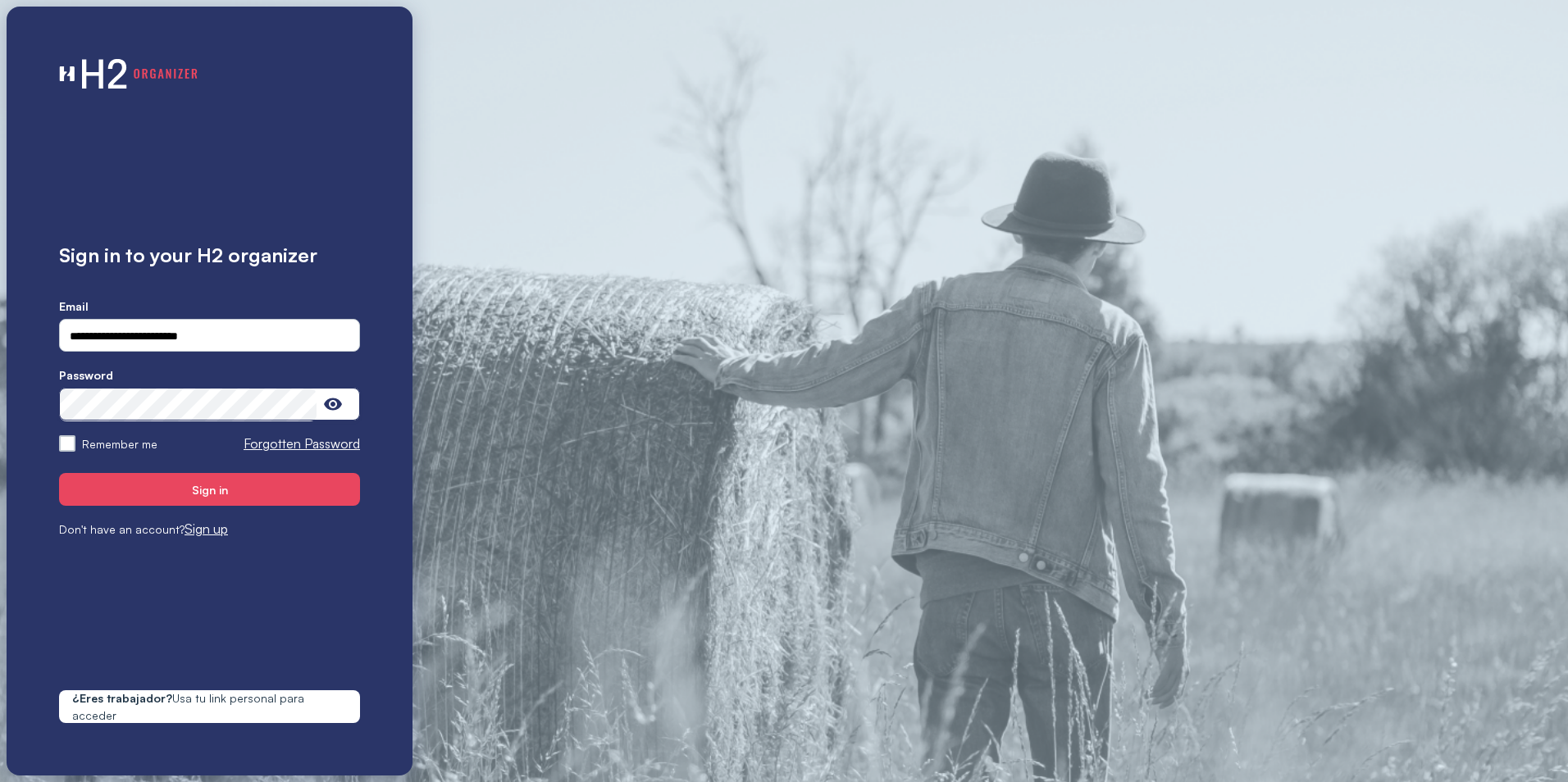 click on "Sign in" at bounding box center (209, 489) 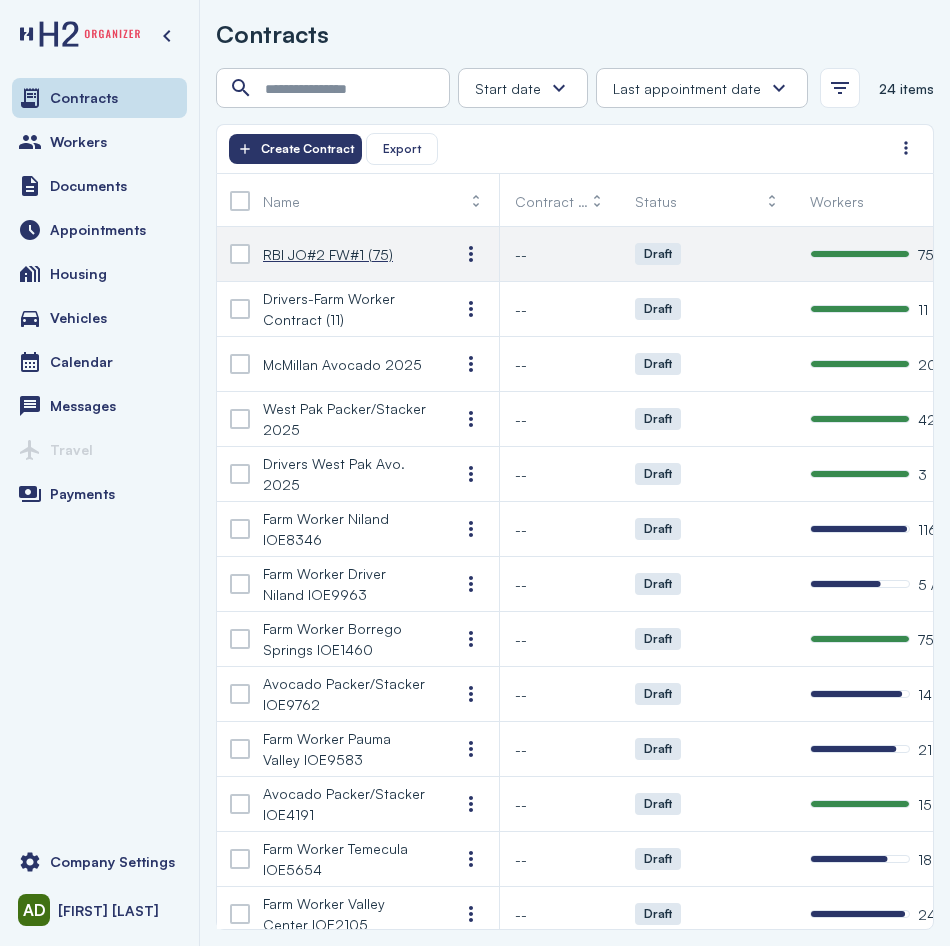 click on "RBI JO#2 FW#1 (75)" at bounding box center [345, 254] 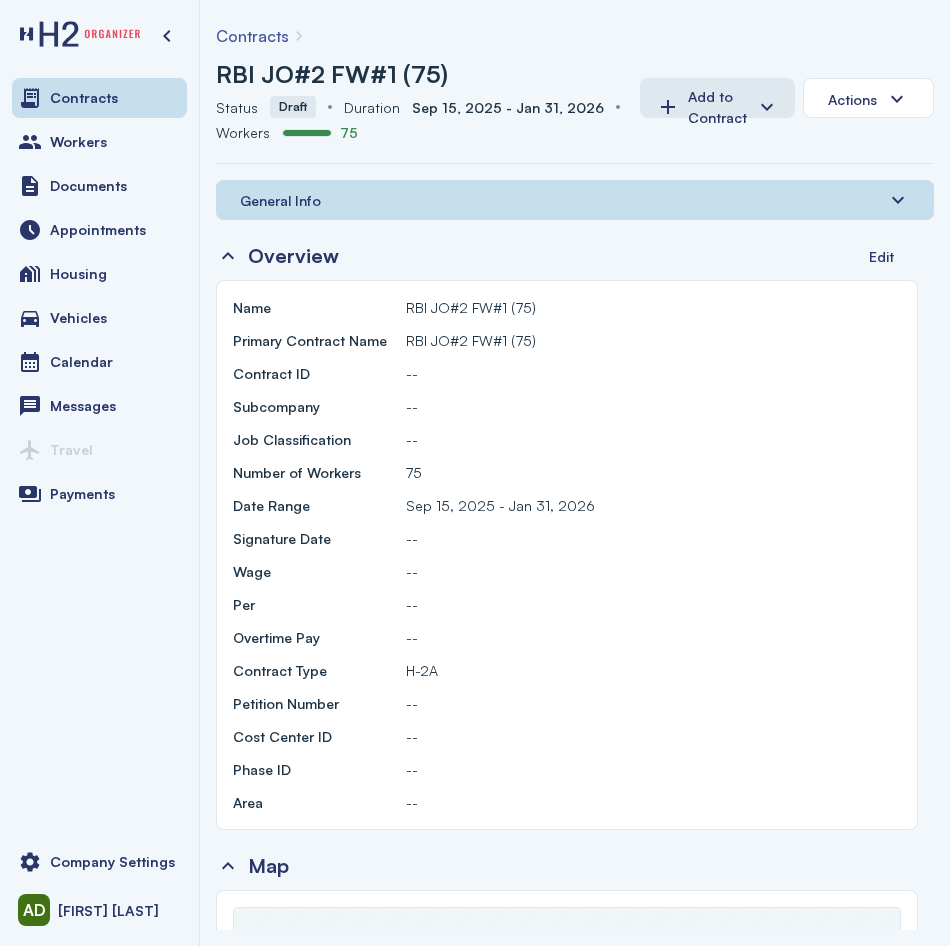 click on "General Info" at bounding box center [280, 200] 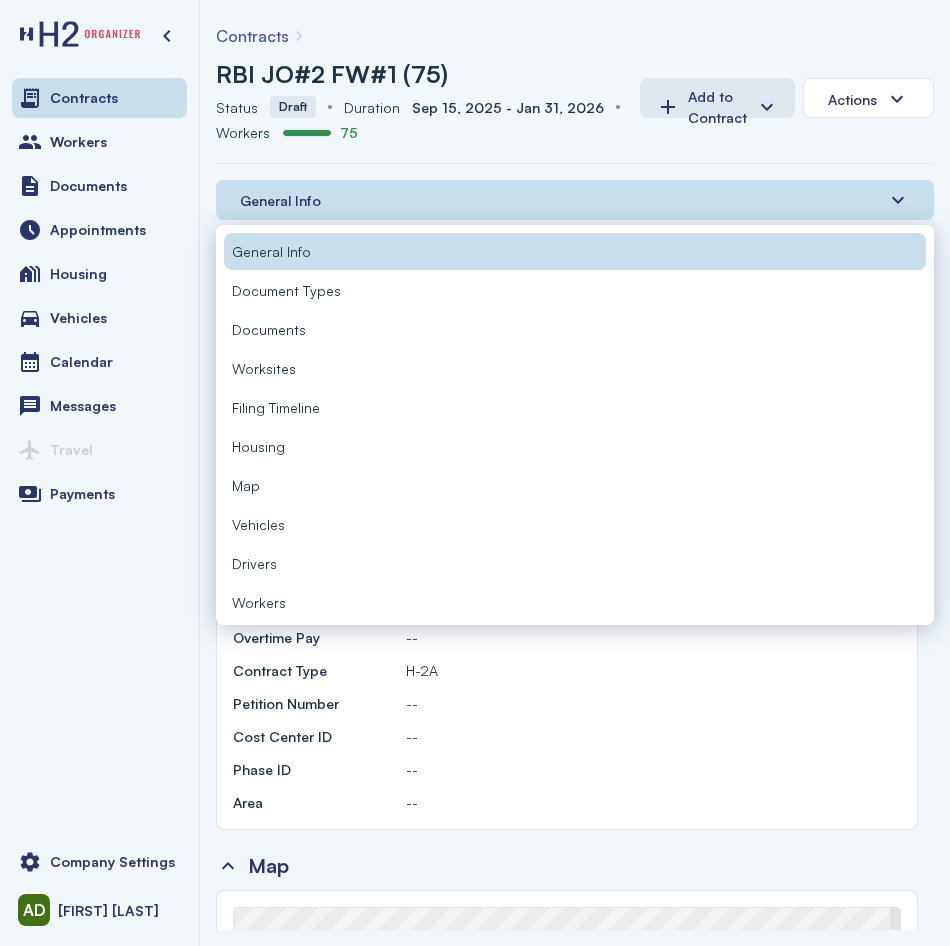 click on "Workers" at bounding box center (259, 602) 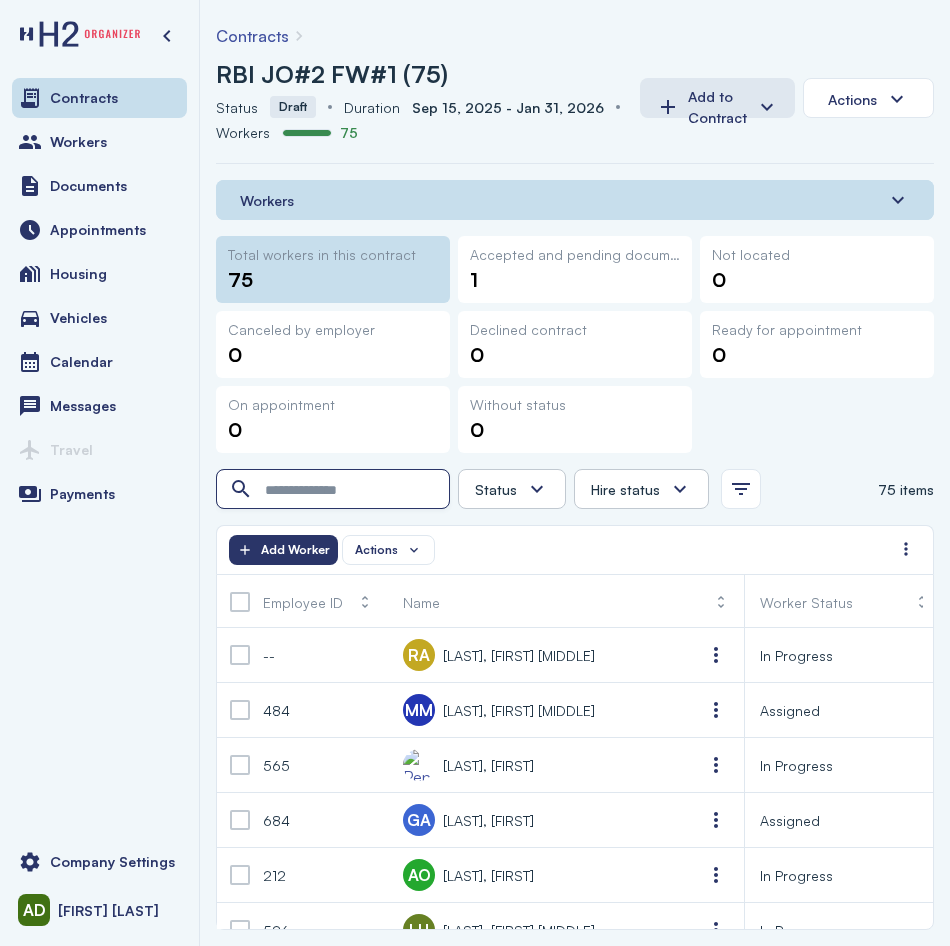 click at bounding box center [335, 490] 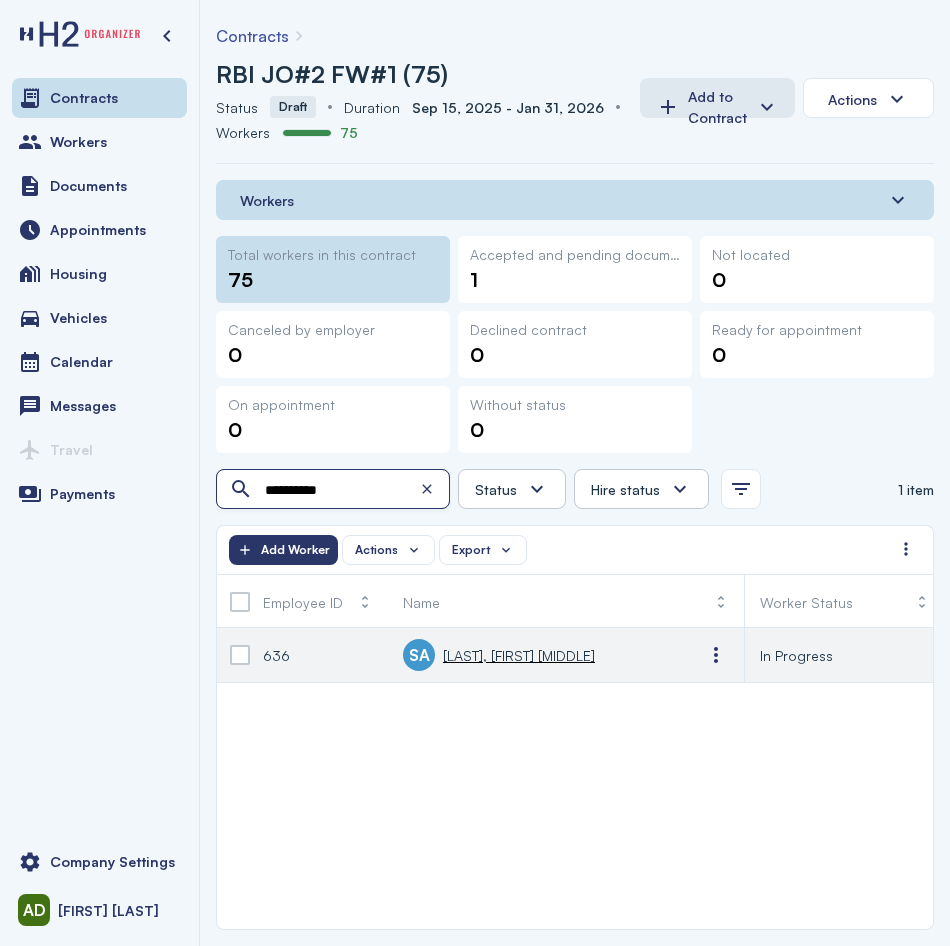 type on "**********" 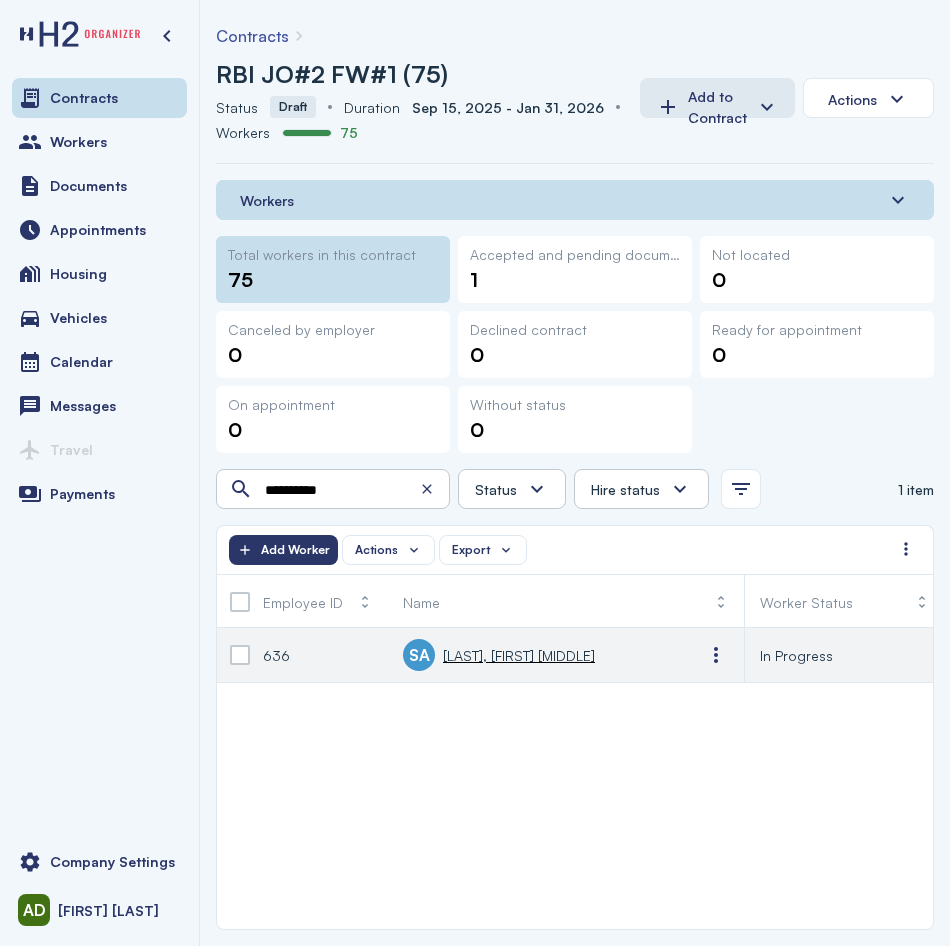 click on "SA       Solis Jacobo, Jesus Alberto" 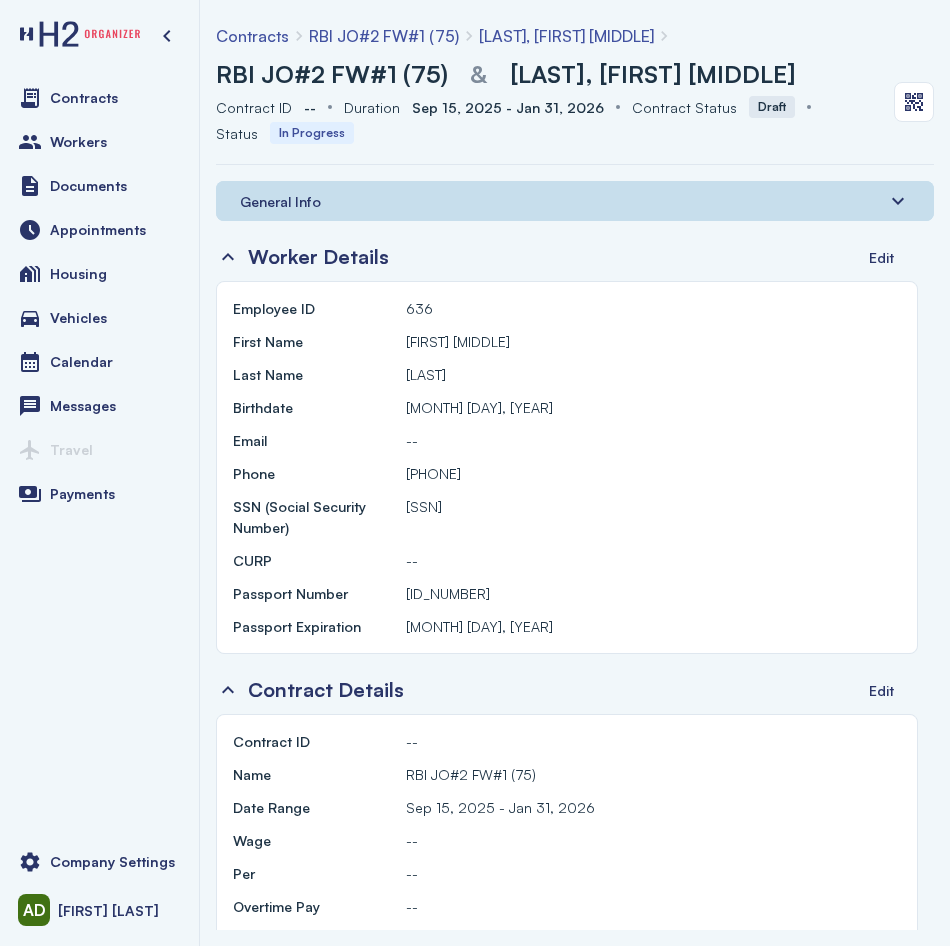 click on "General Info" at bounding box center [575, 201] 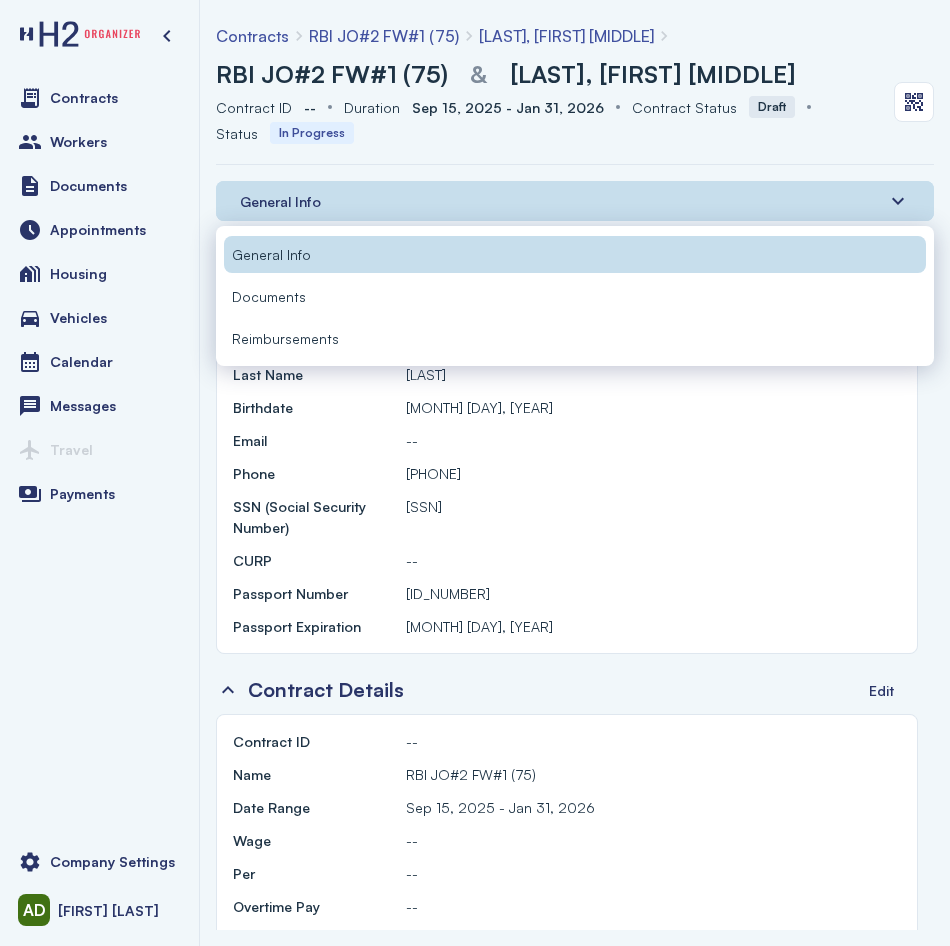 click on "Documents" at bounding box center [575, 296] 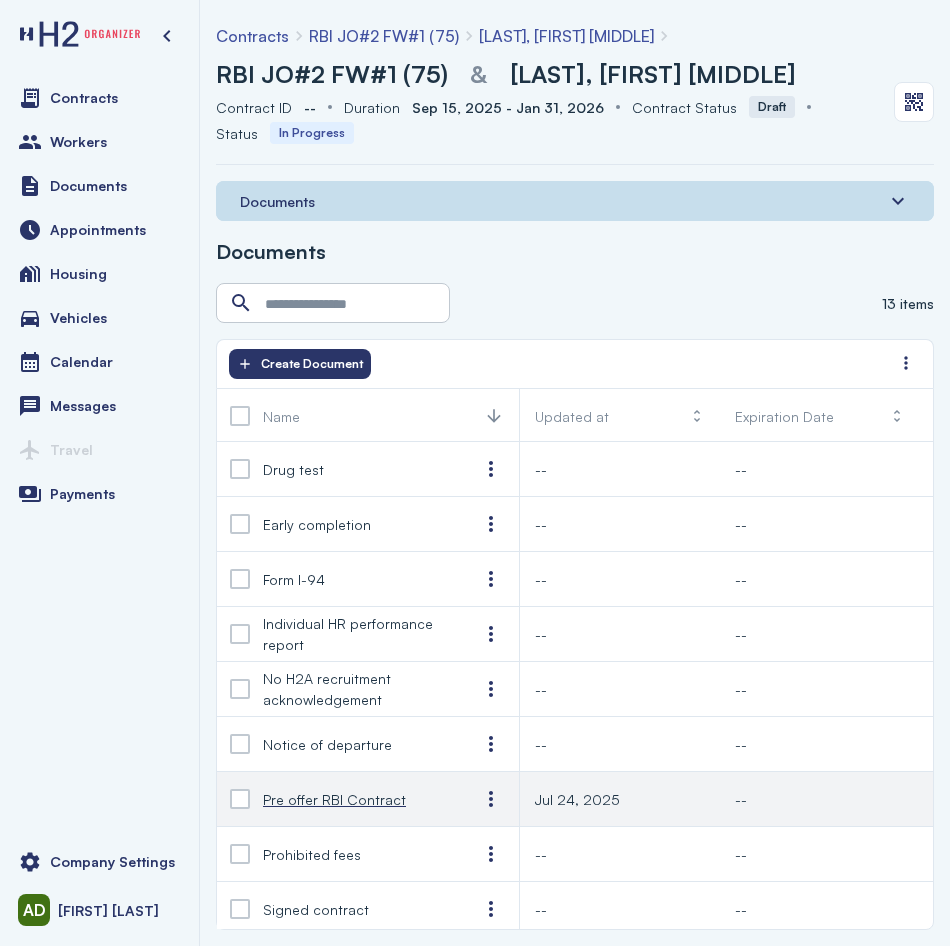 click on "Pre offer RBI Contract" at bounding box center [334, 799] 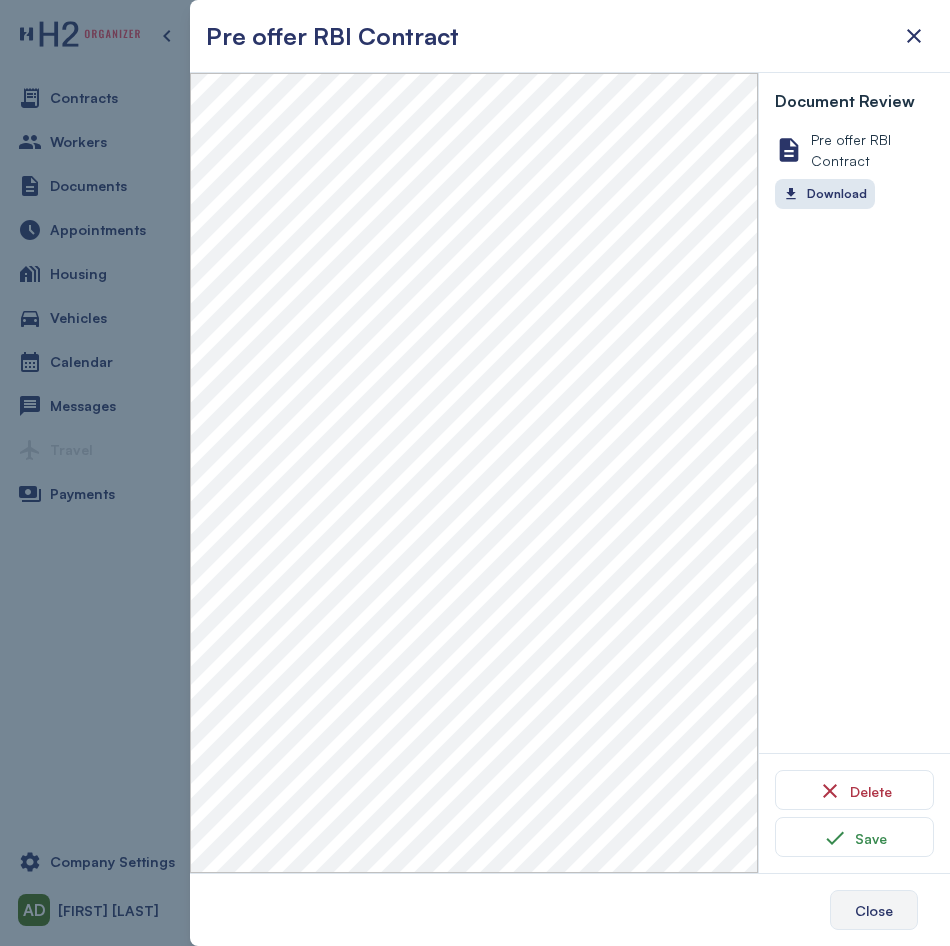 click on "Close" at bounding box center (874, 910) 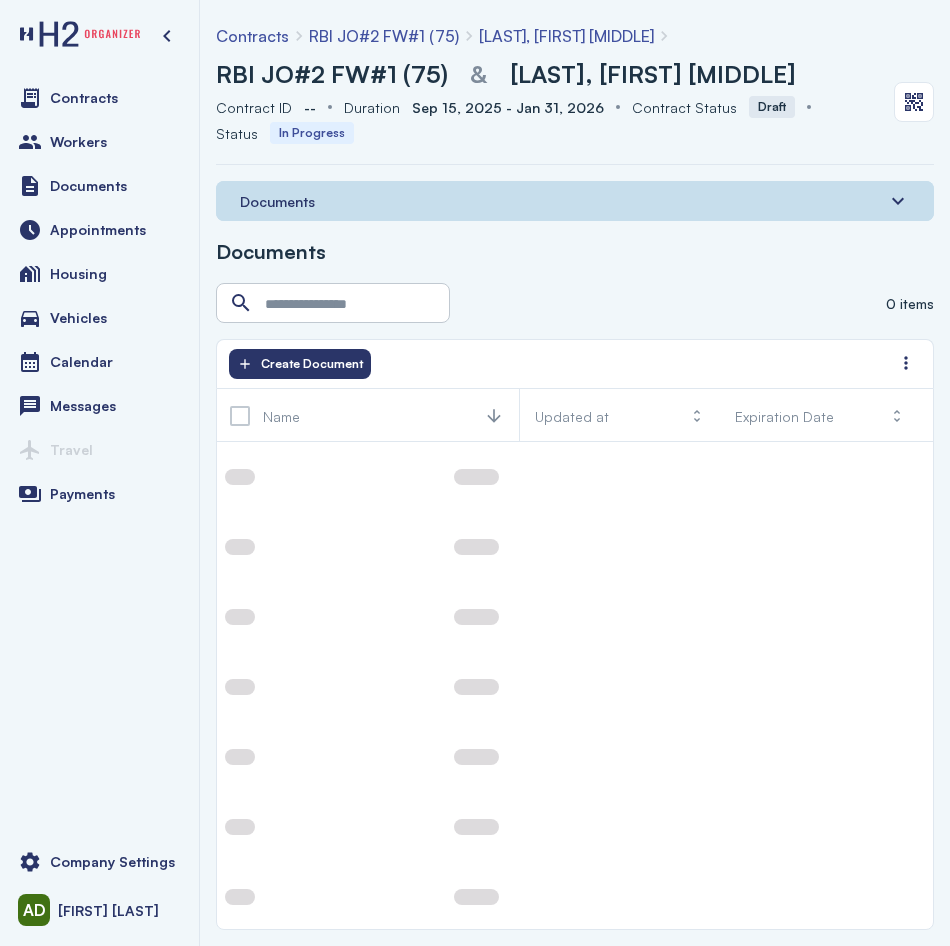 scroll, scrollTop: 0, scrollLeft: 0, axis: both 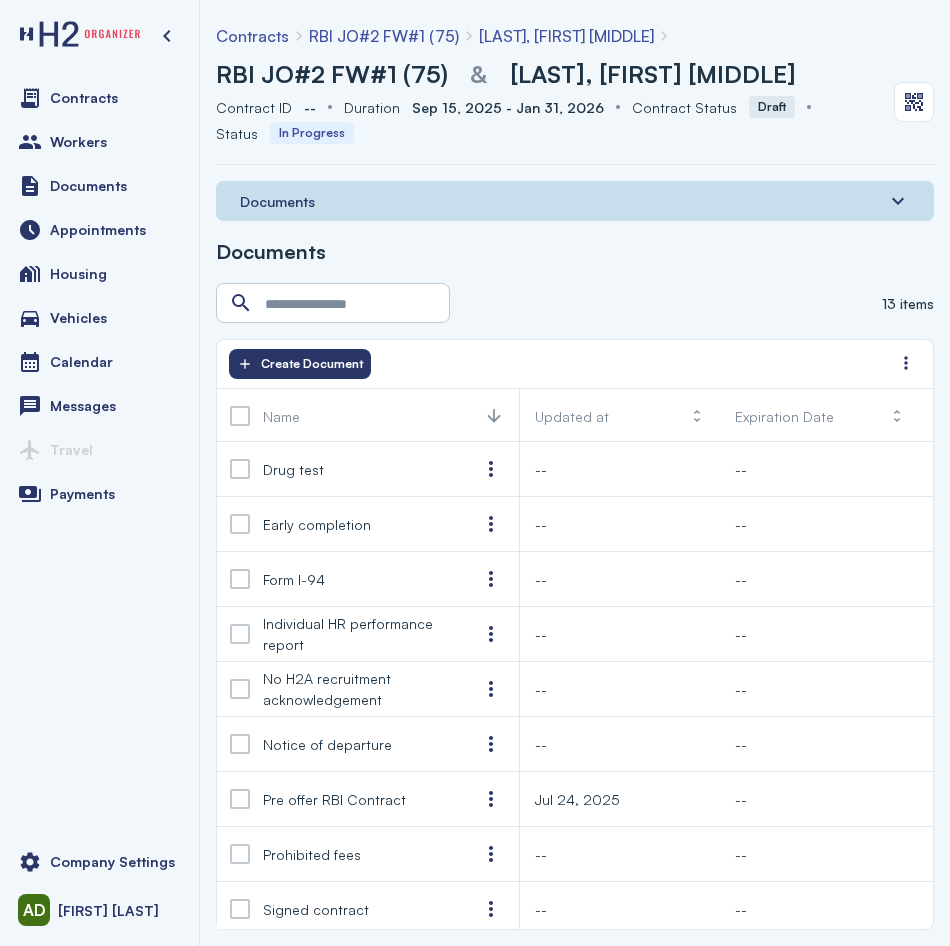 click on "RBI JO#2 FW#1 (75)" at bounding box center [332, 74] 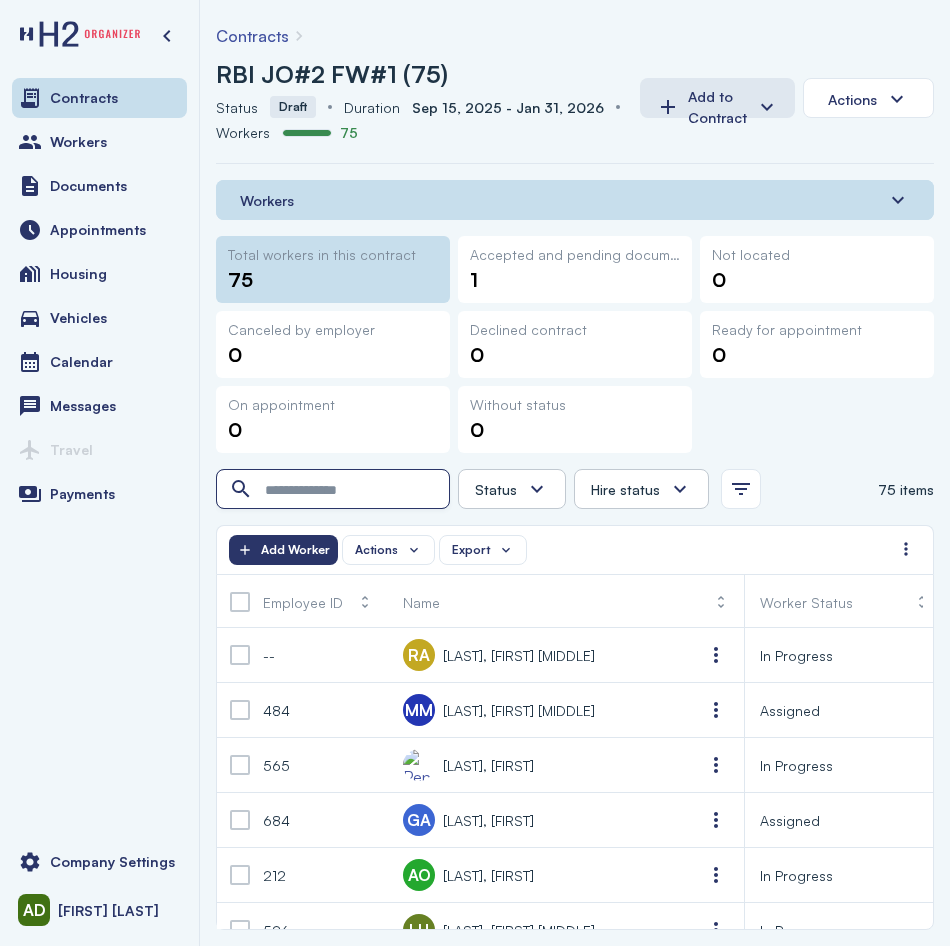 click at bounding box center [335, 490] 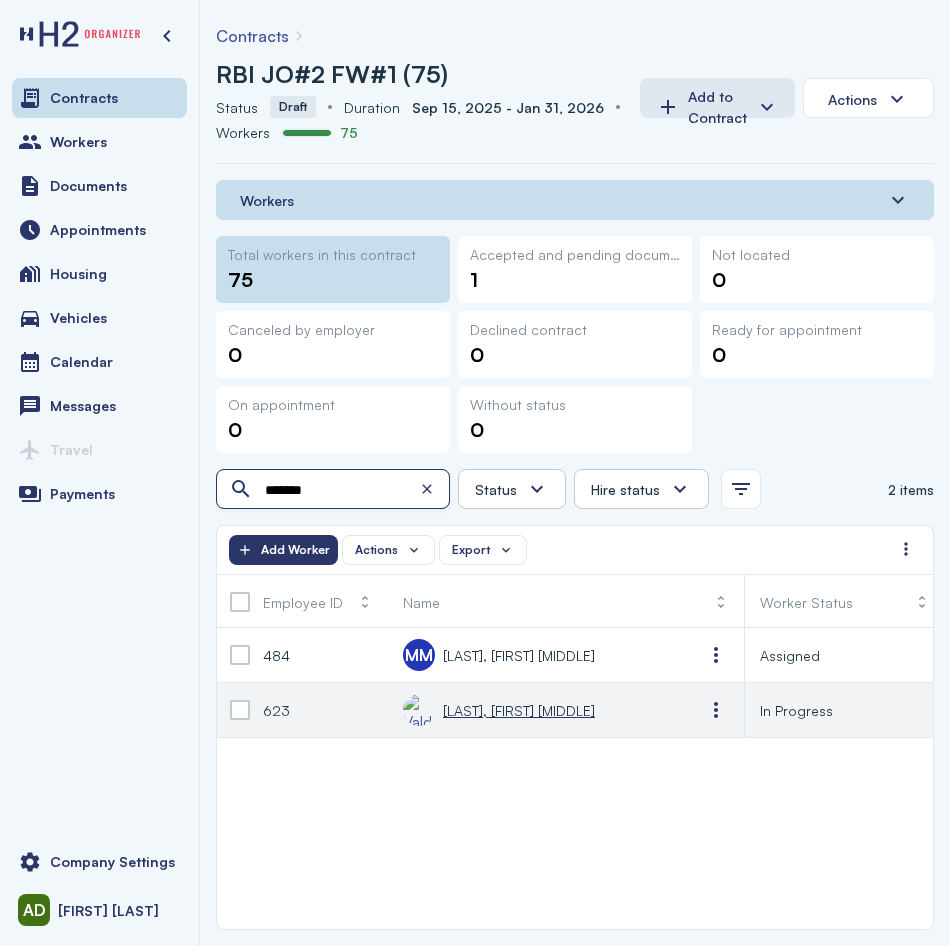 type on "******" 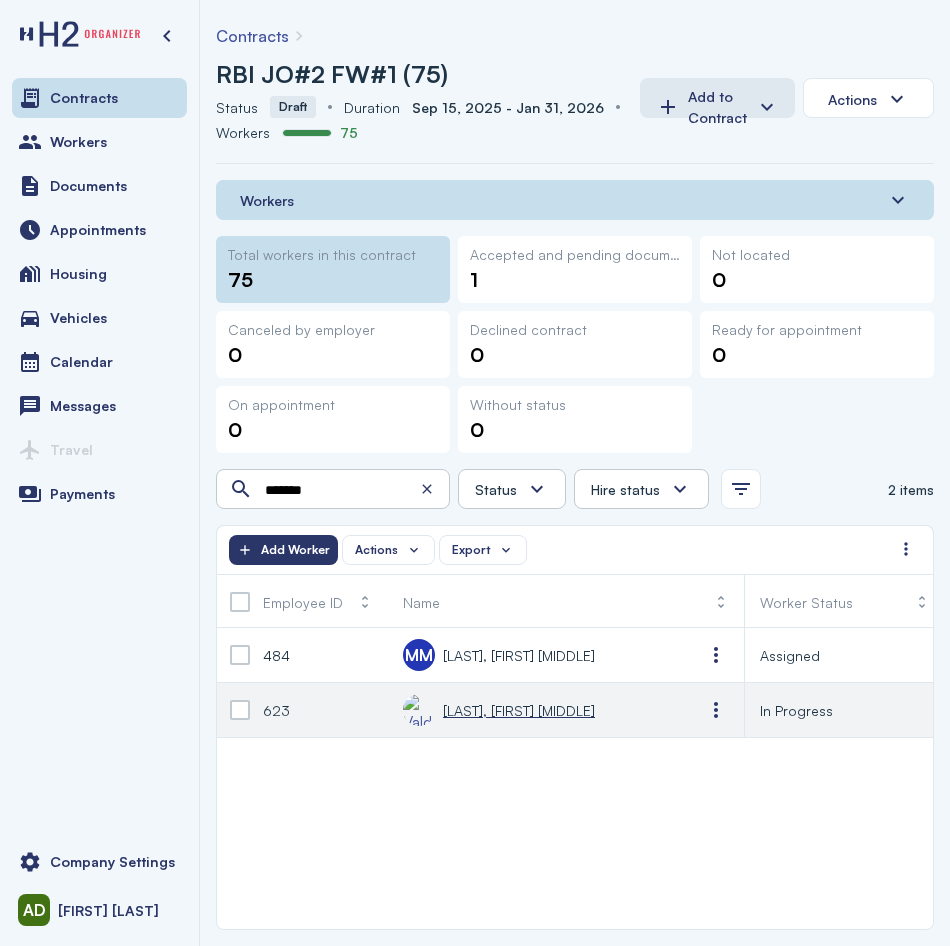 click on "Valdez Guillen, Victor Manuel" at bounding box center [519, 710] 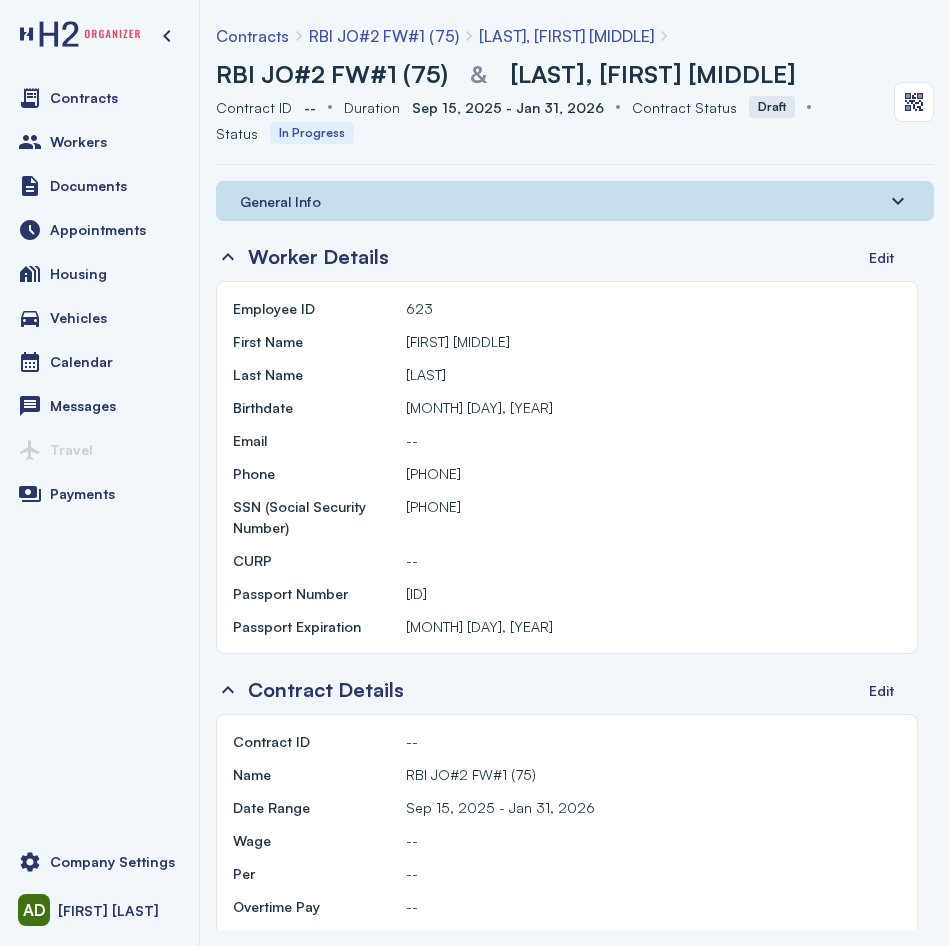 click on "General Info" at bounding box center [575, 201] 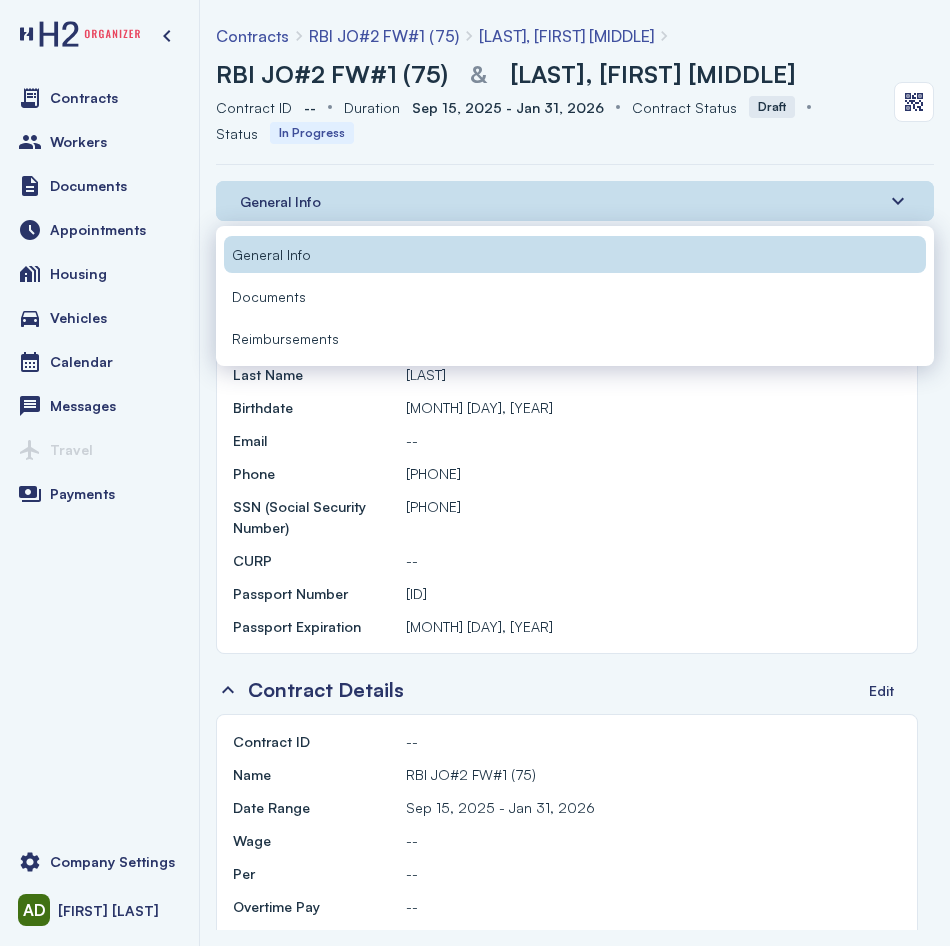 click on "Documents" at bounding box center (269, 296) 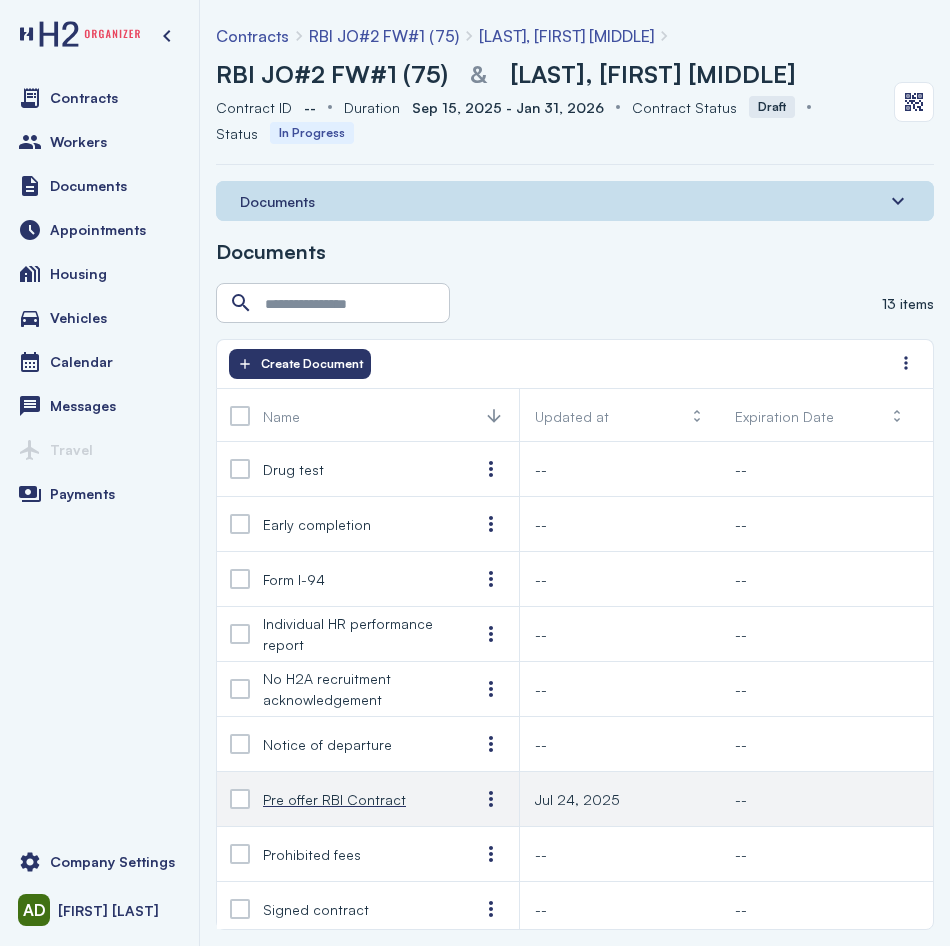 click on "Pre offer RBI Contract" at bounding box center [334, 799] 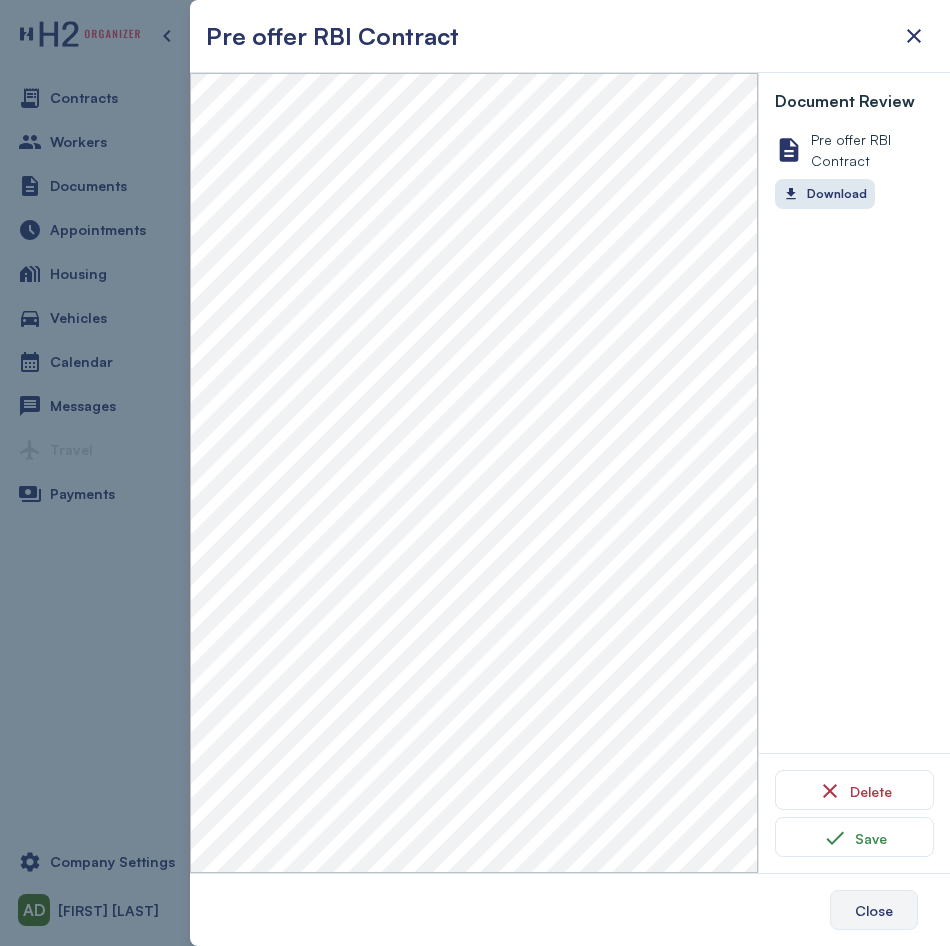 click on "Close" at bounding box center (874, 910) 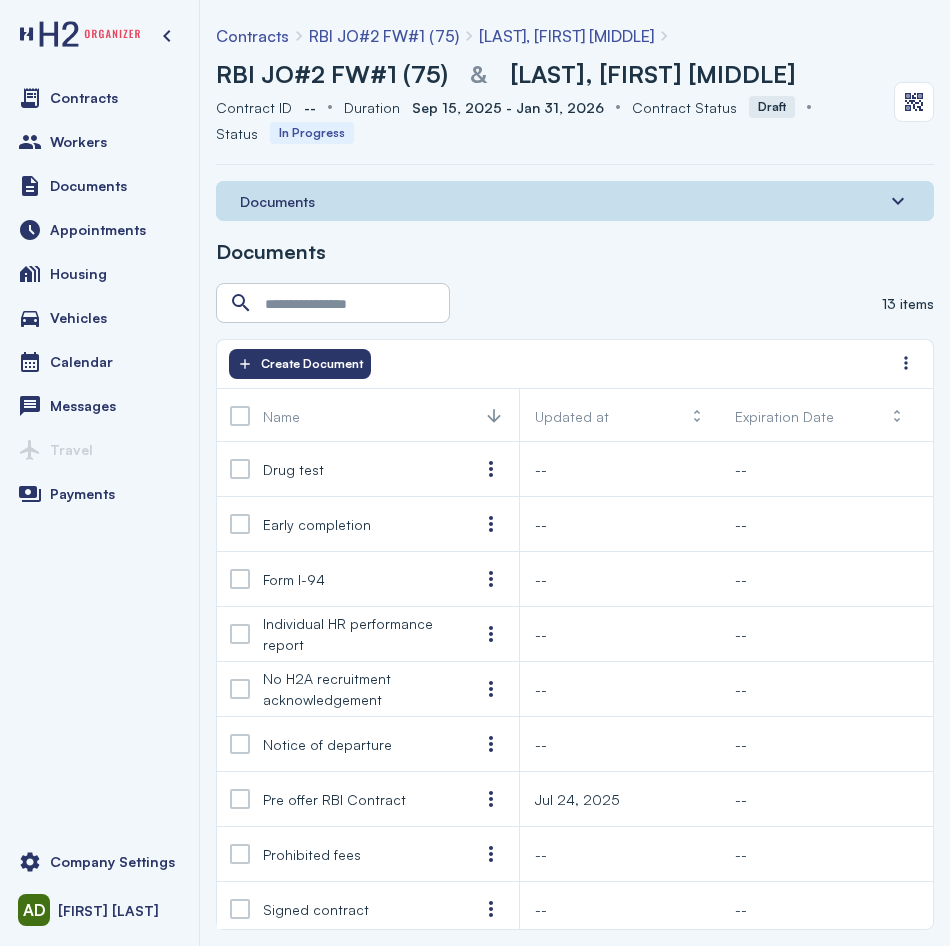 click on "RBI JO#2 FW#1 (75)" at bounding box center [332, 74] 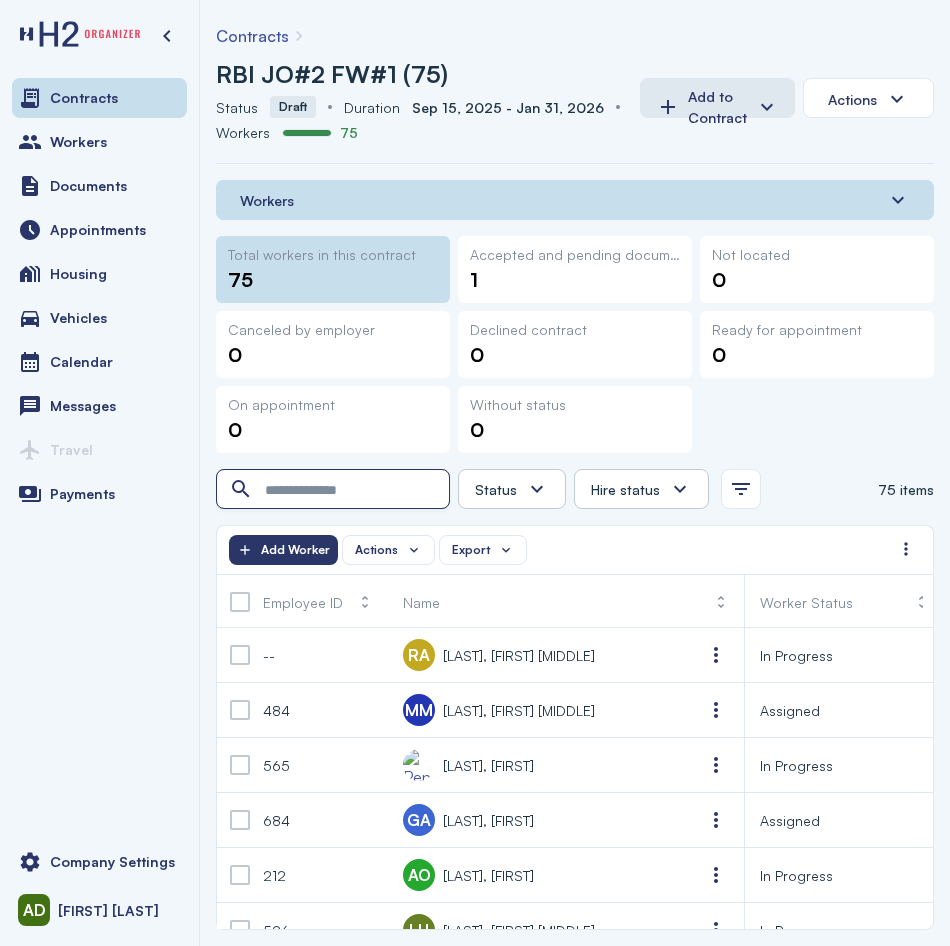 click at bounding box center (335, 490) 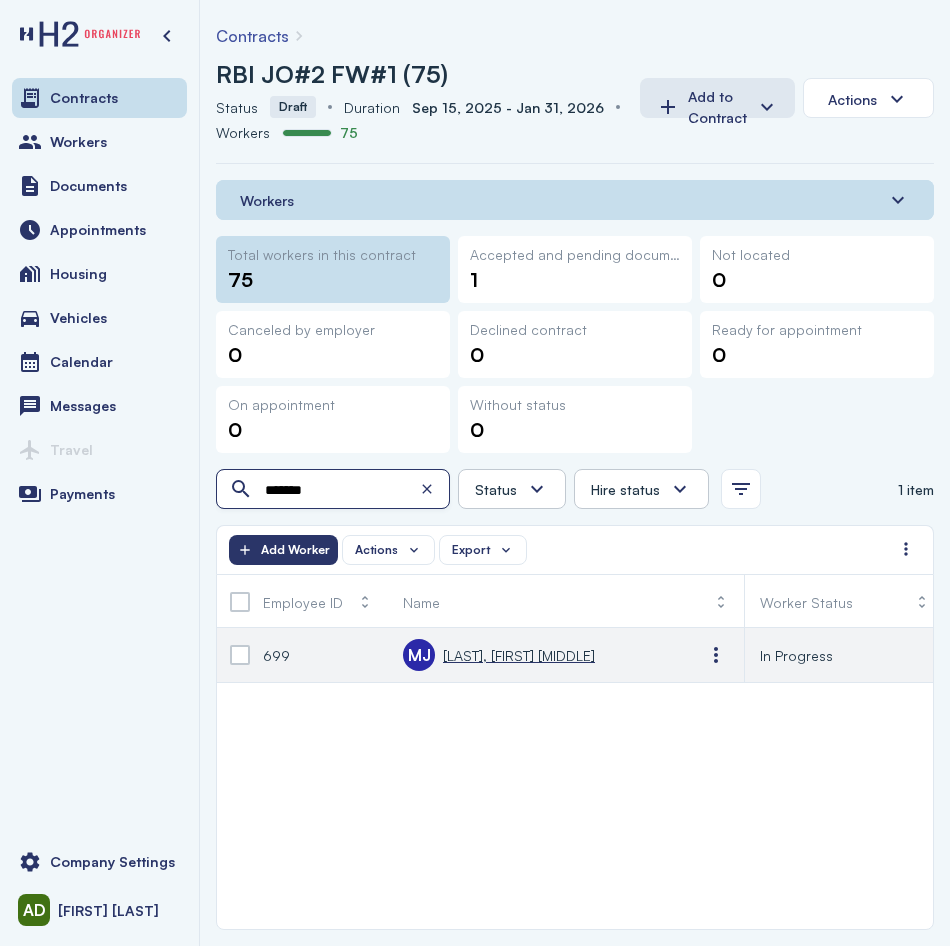 type on "******" 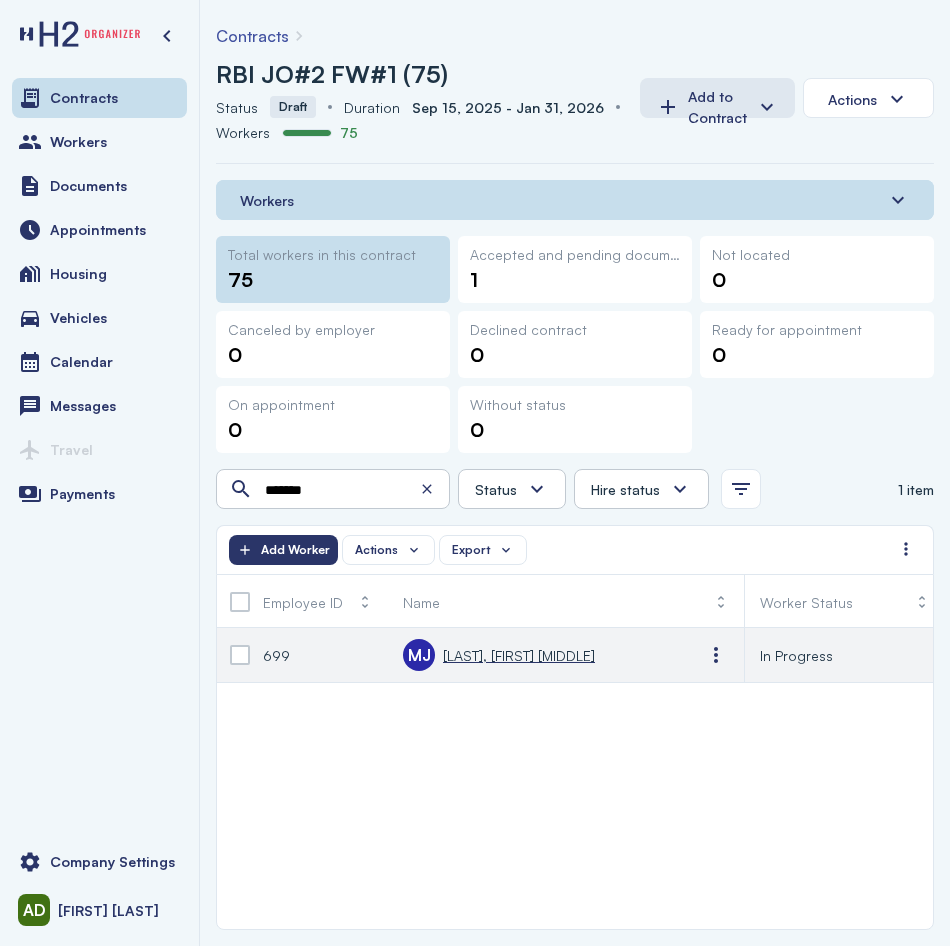 click on "[LAST] [LAST], [FIRST] [LAST]" at bounding box center [519, 655] 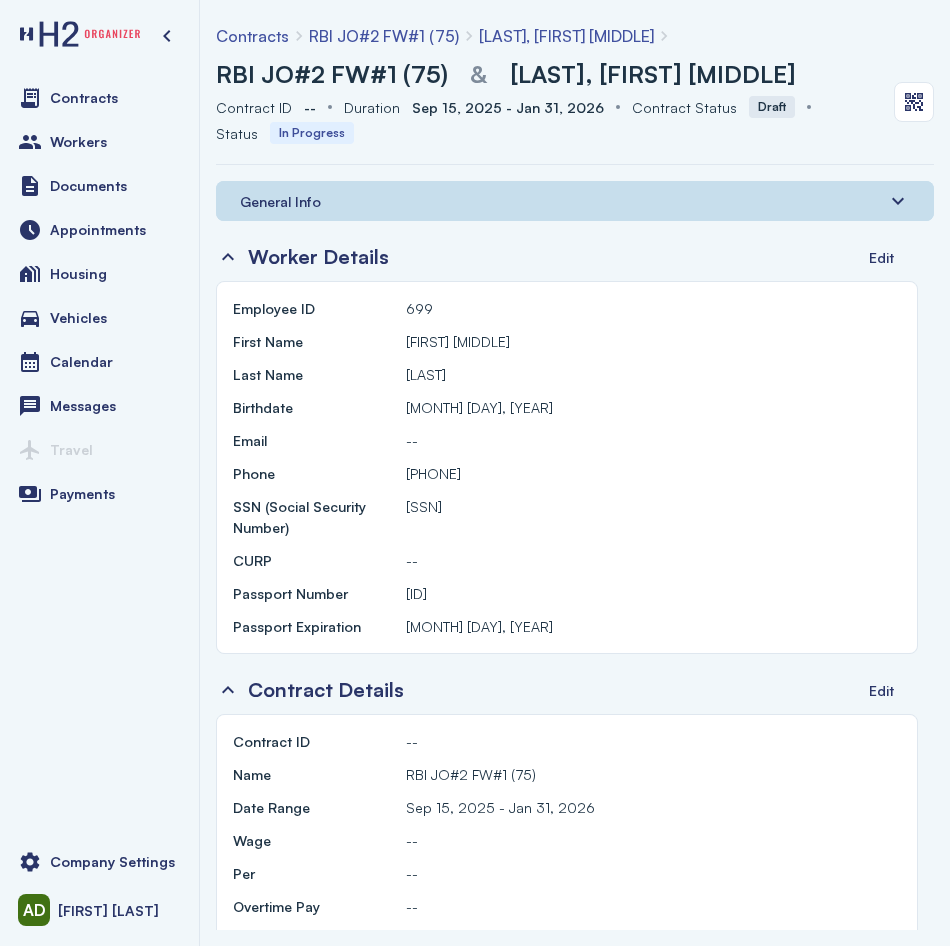 click on "General Info" at bounding box center [575, 201] 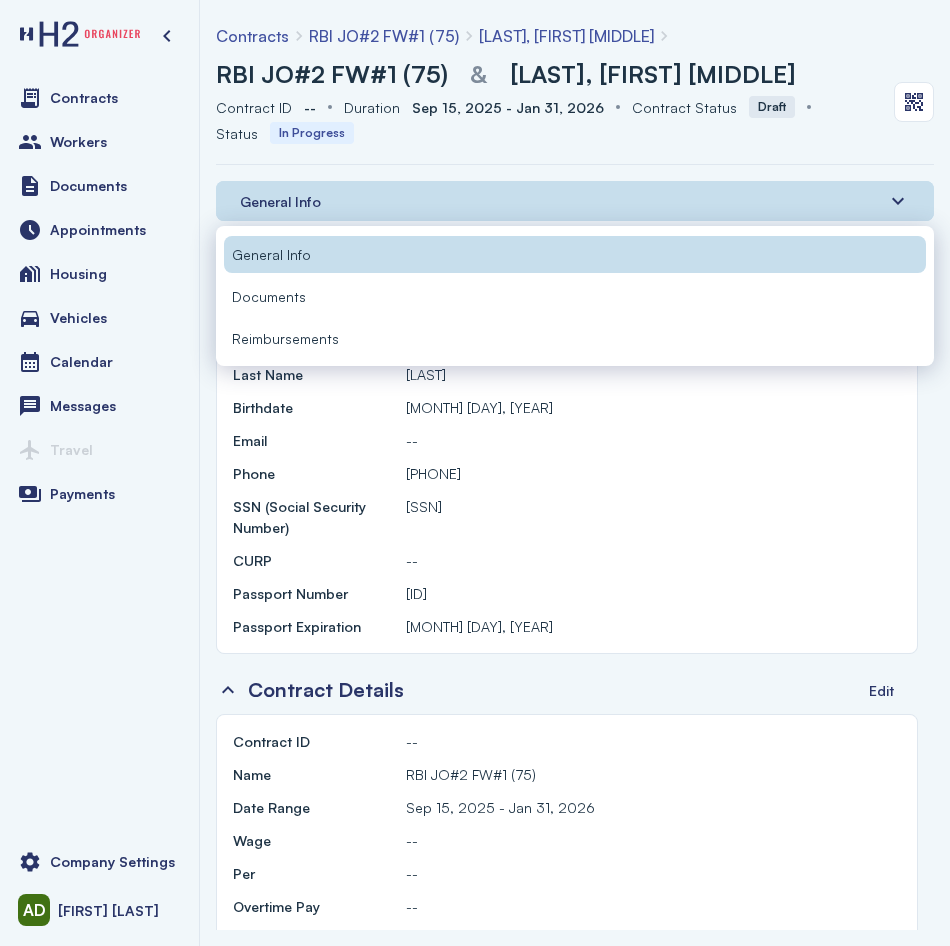 click on "Documents" at bounding box center [575, 296] 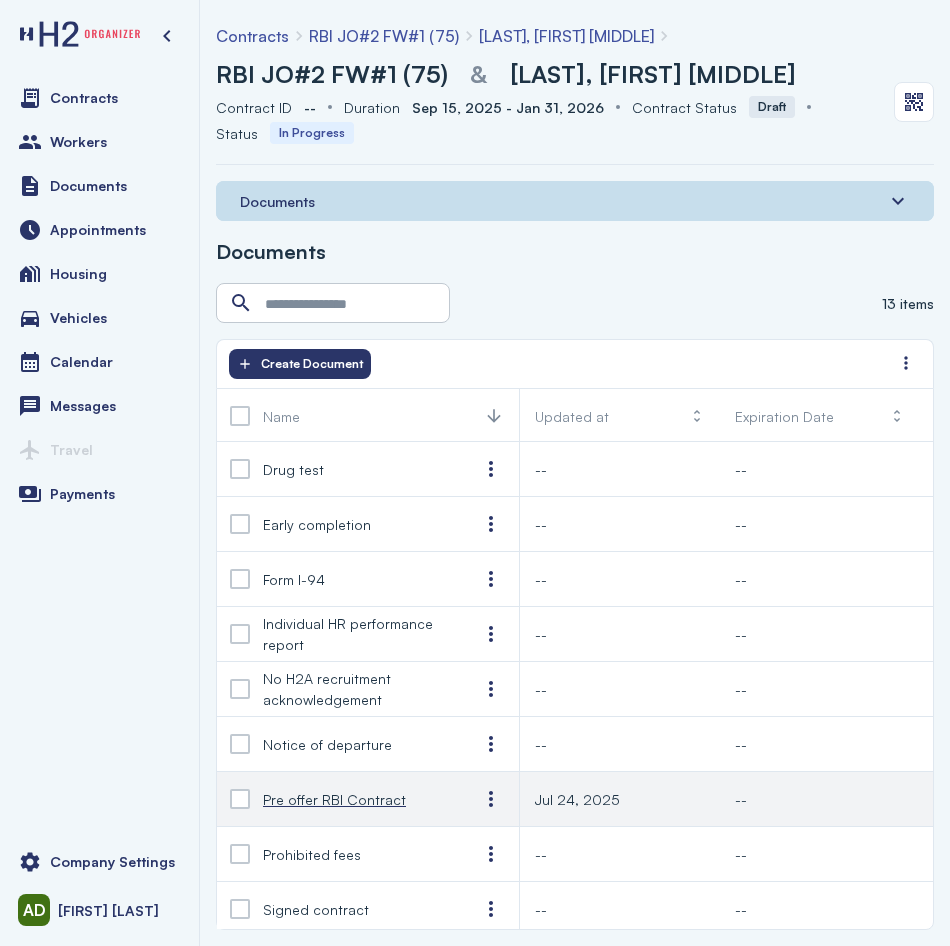 click on "Pre offer RBI Contract" at bounding box center (334, 799) 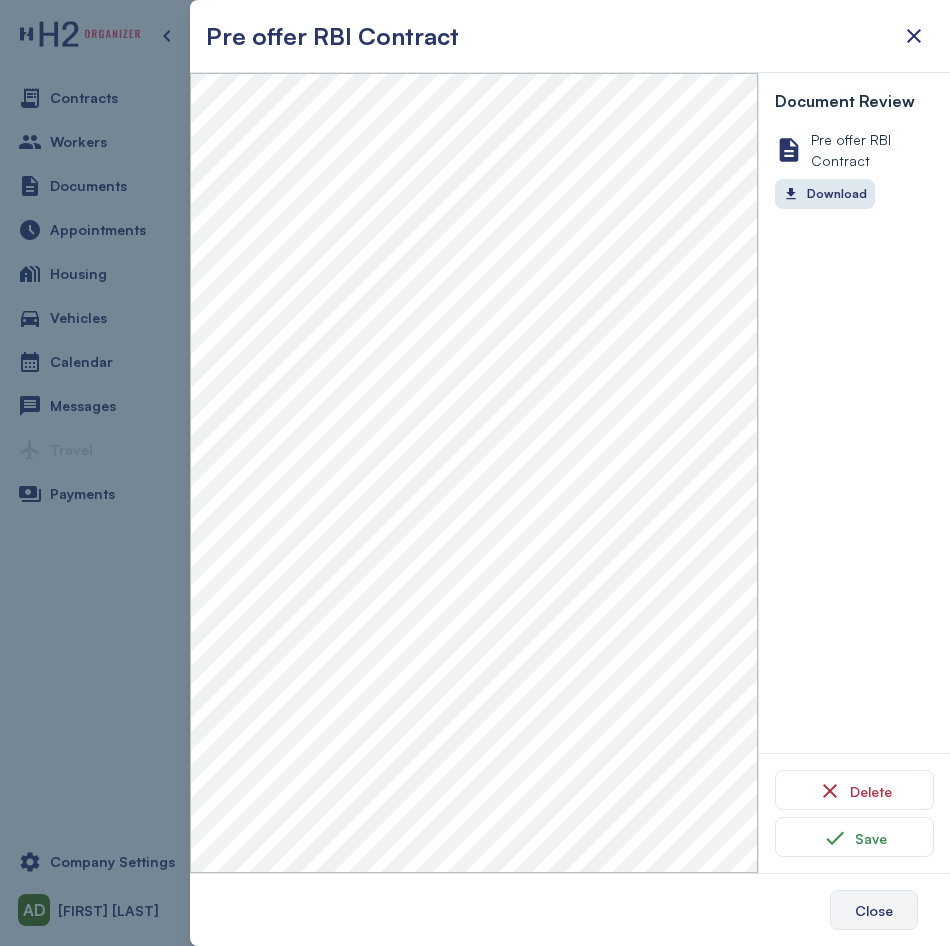 click on "Close" at bounding box center [874, 910] 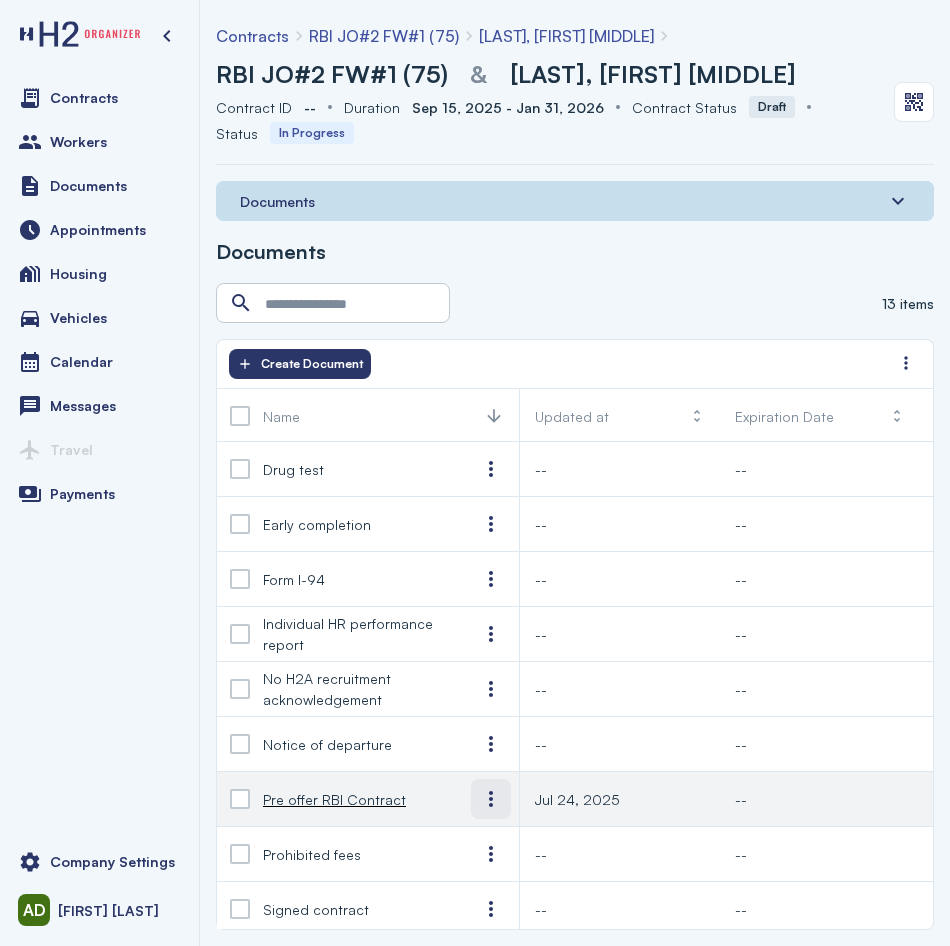 click at bounding box center [491, 799] 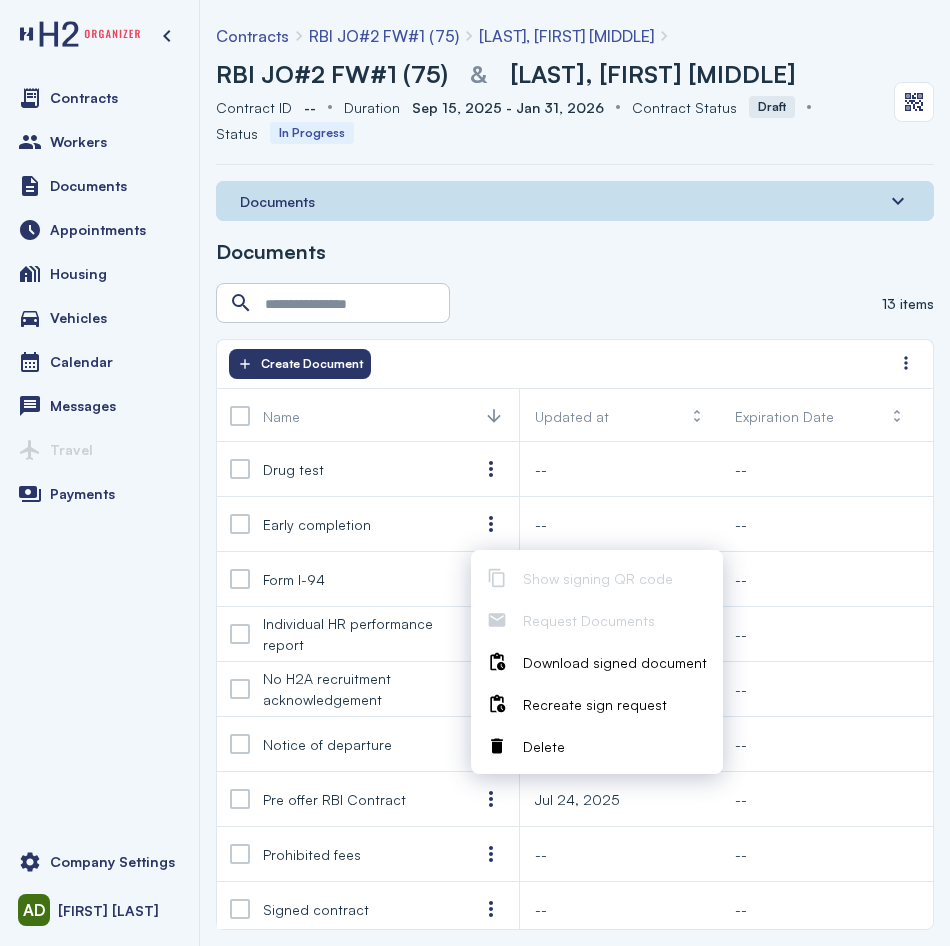 click on "Delete" at bounding box center (615, 746) 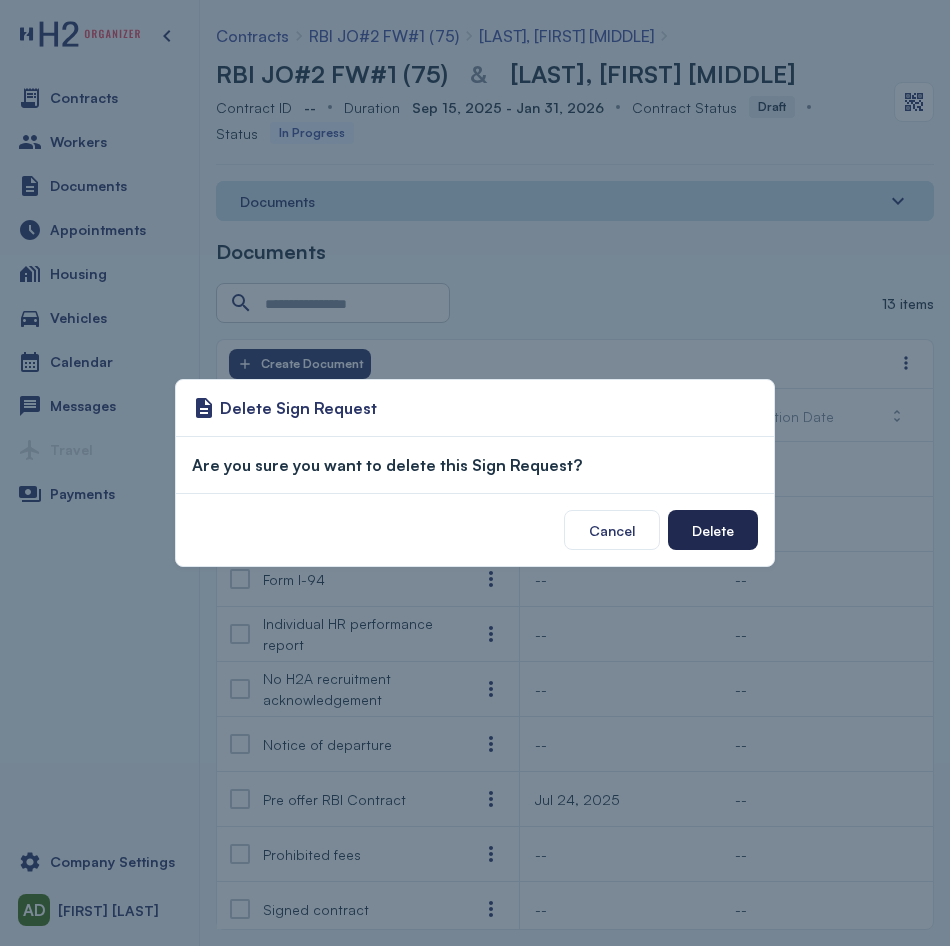 click on "Delete" at bounding box center [713, 530] 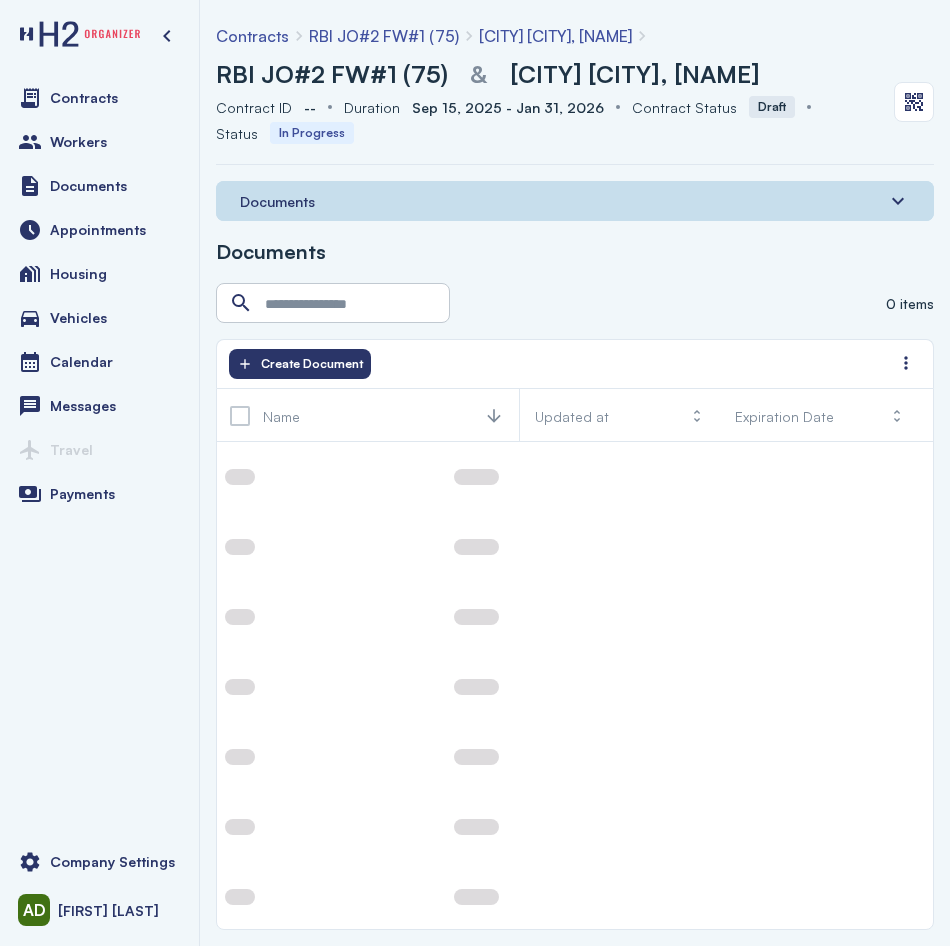scroll, scrollTop: 0, scrollLeft: 0, axis: both 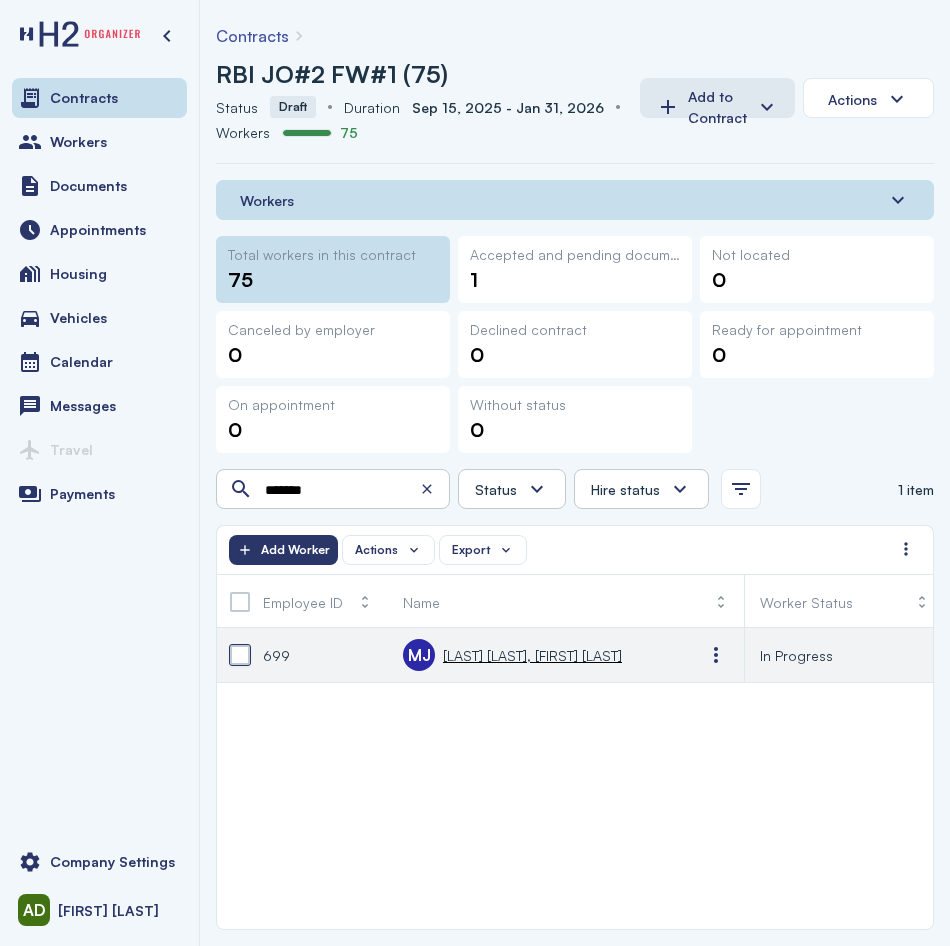 click at bounding box center (240, 655) 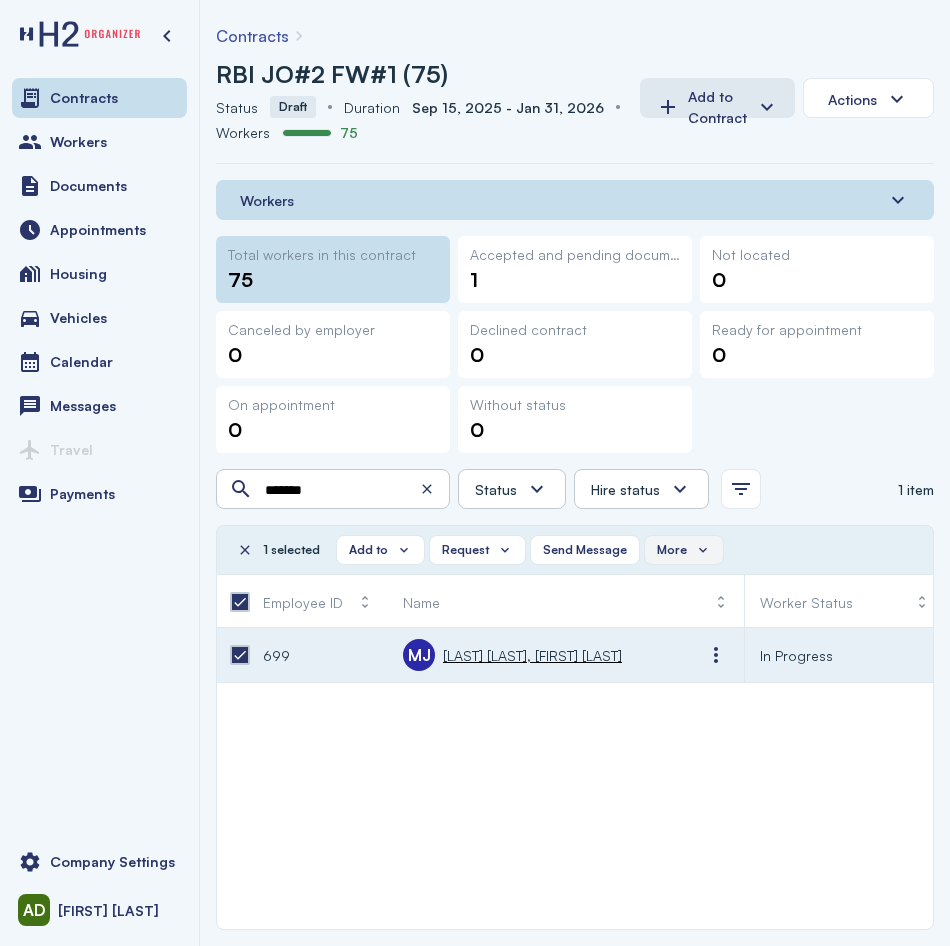 click on "More" at bounding box center [672, 550] 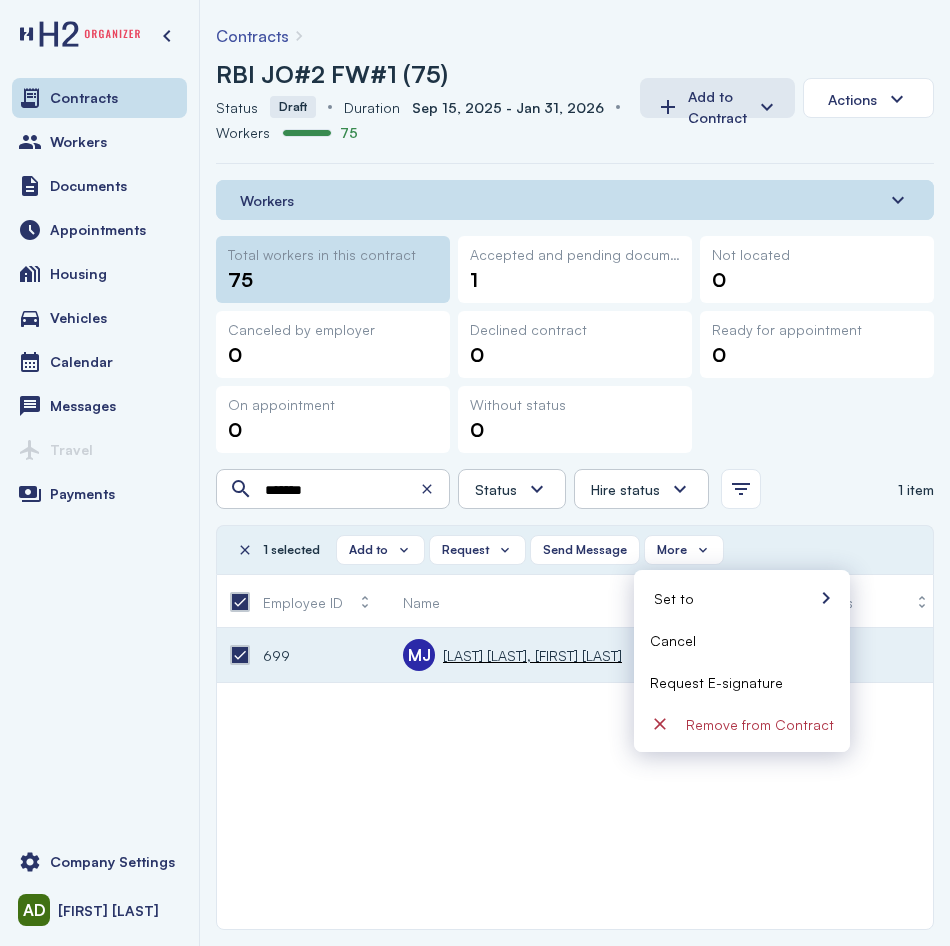 click on "Request E-signature" at bounding box center [716, 682] 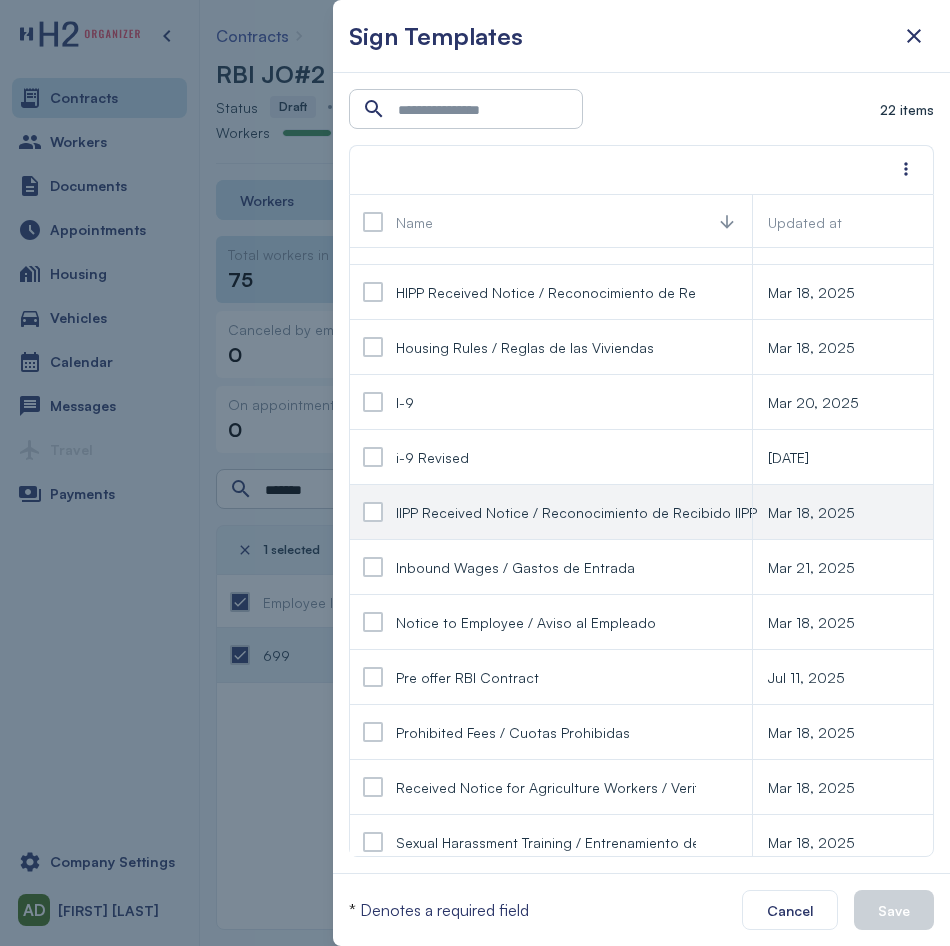 scroll, scrollTop: 300, scrollLeft: 0, axis: vertical 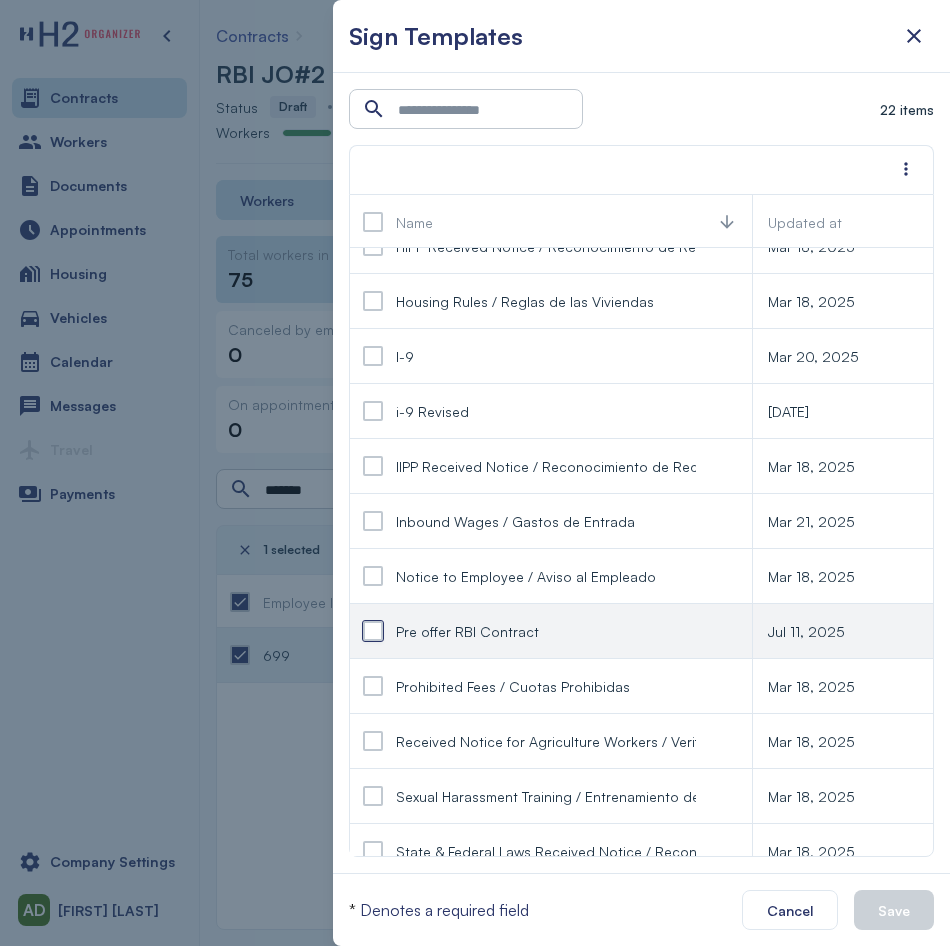 click at bounding box center (373, 631) 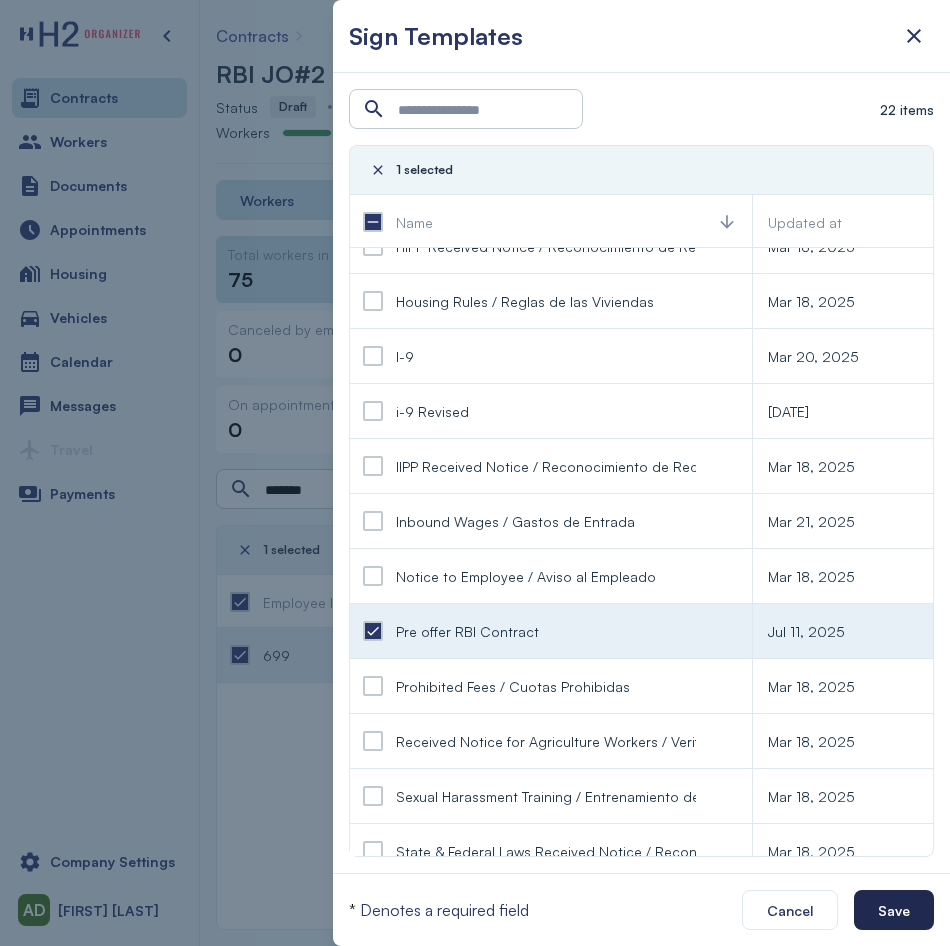 click on "Save" at bounding box center (894, 910) 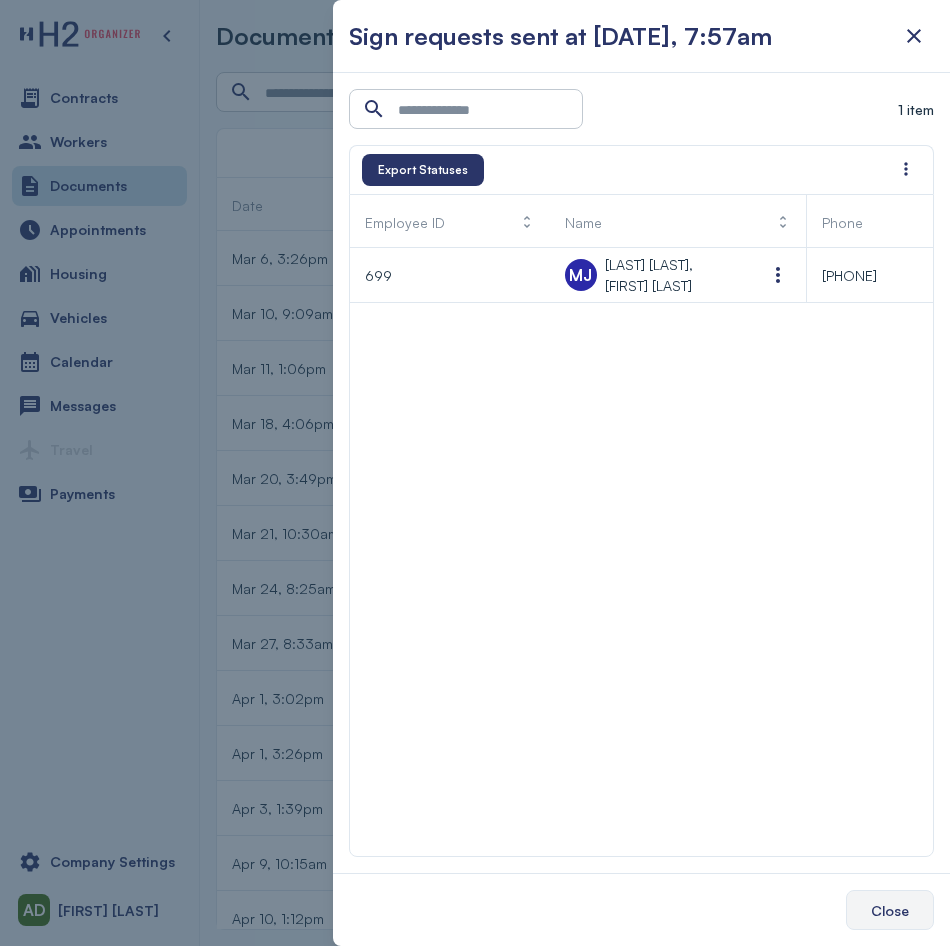 click on "Close" at bounding box center (890, 910) 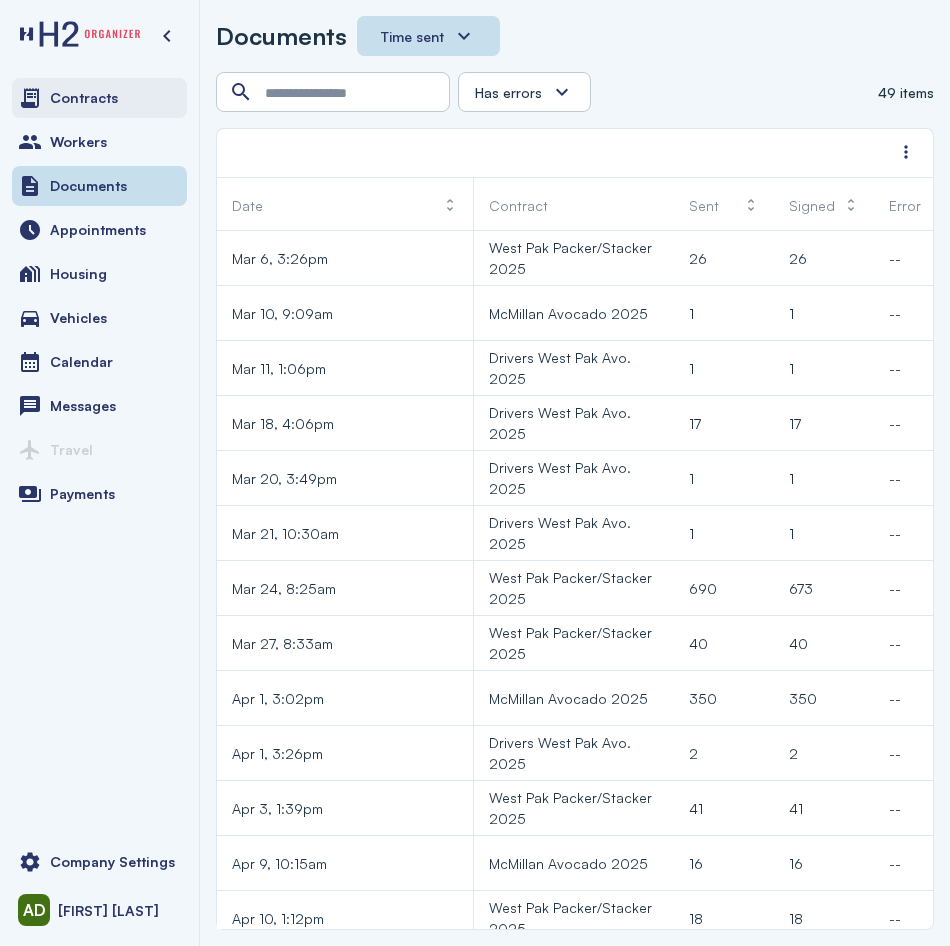 click on "Contracts" at bounding box center (99, 98) 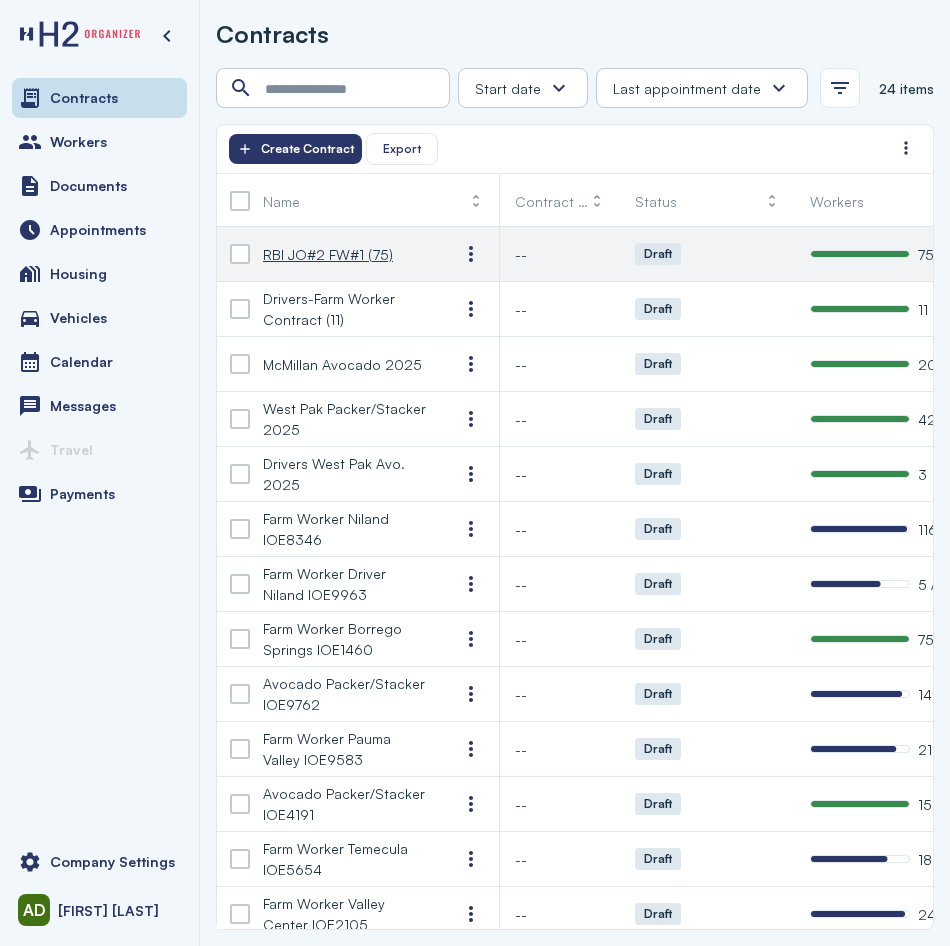 click on "RBI JO#2 FW#1 (75)" at bounding box center [328, 254] 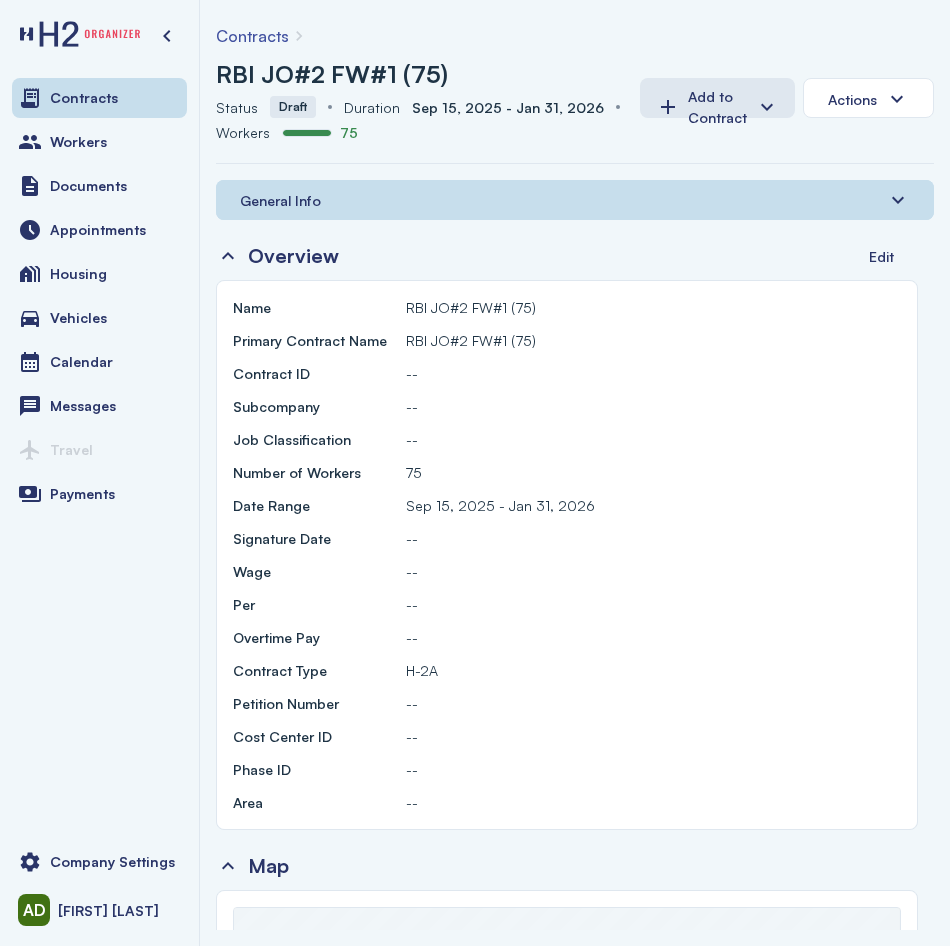 click on "General Info" at bounding box center [280, 200] 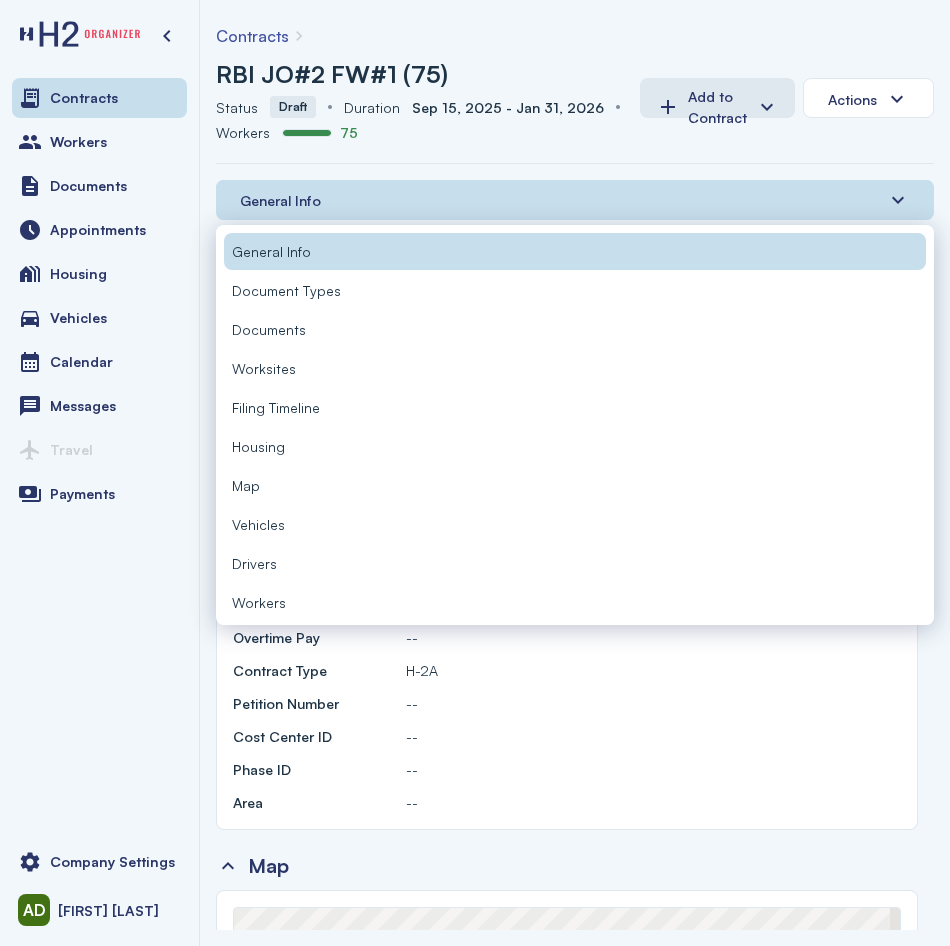 click on "Workers" at bounding box center [575, 602] 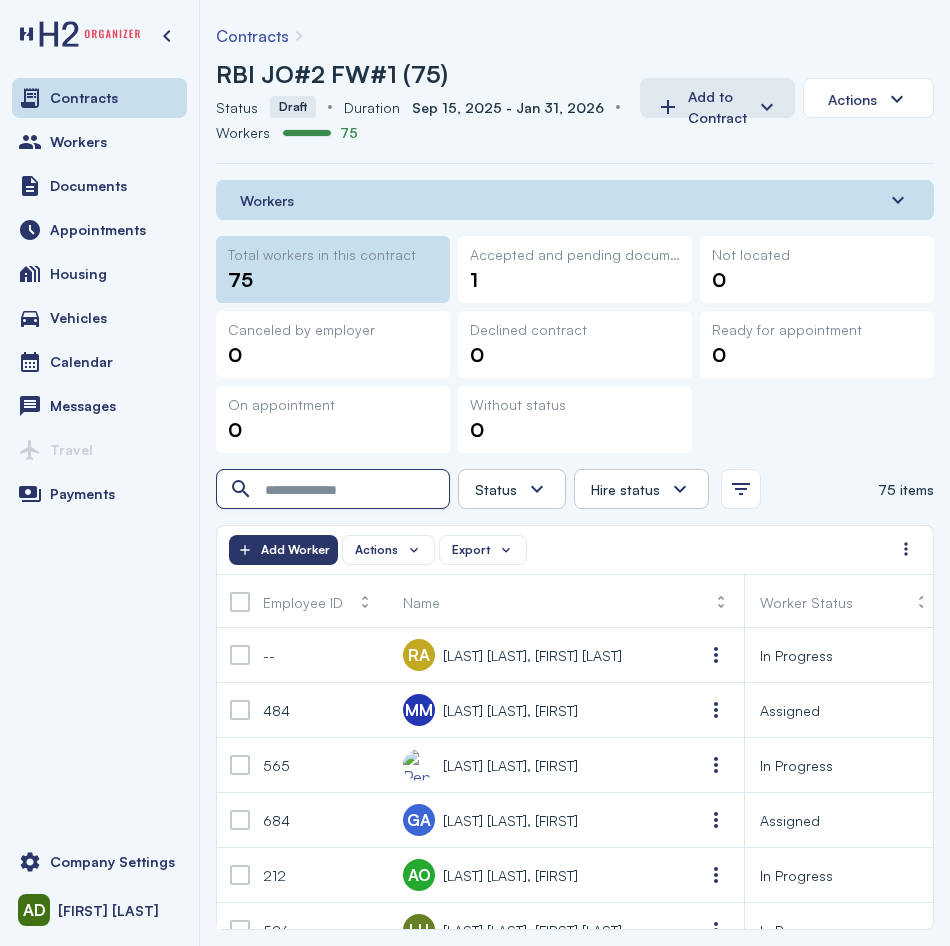 click at bounding box center (335, 490) 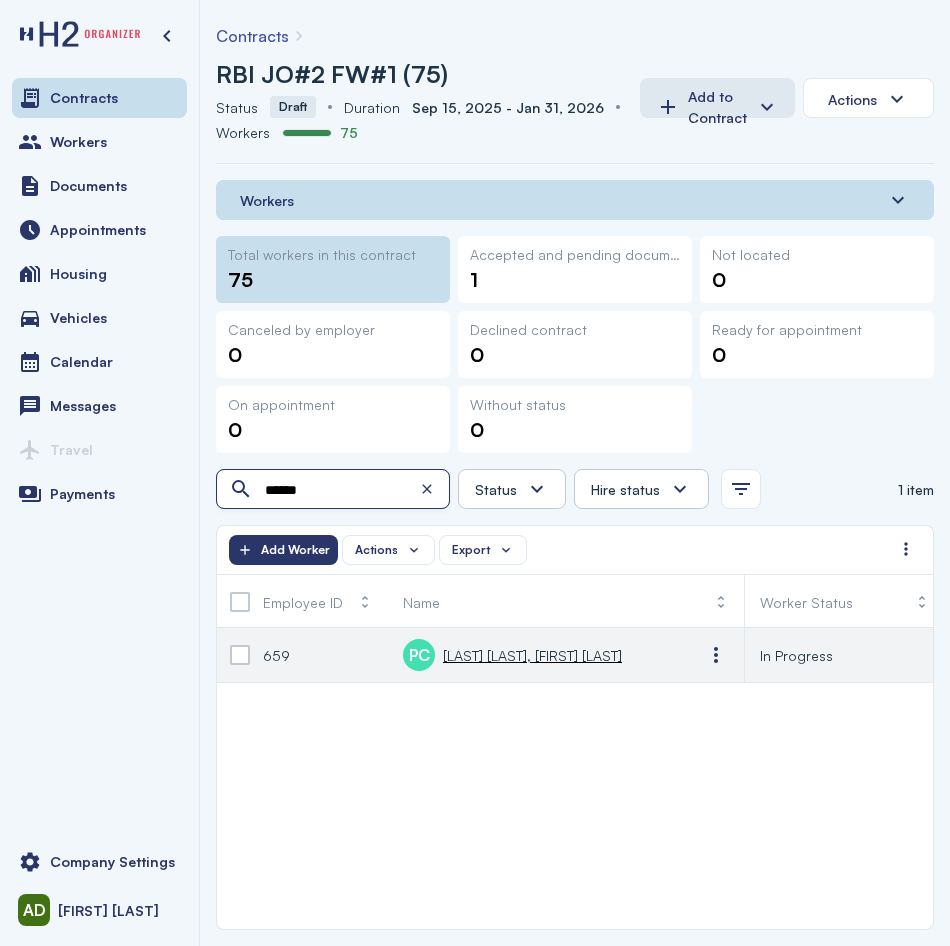 type on "******" 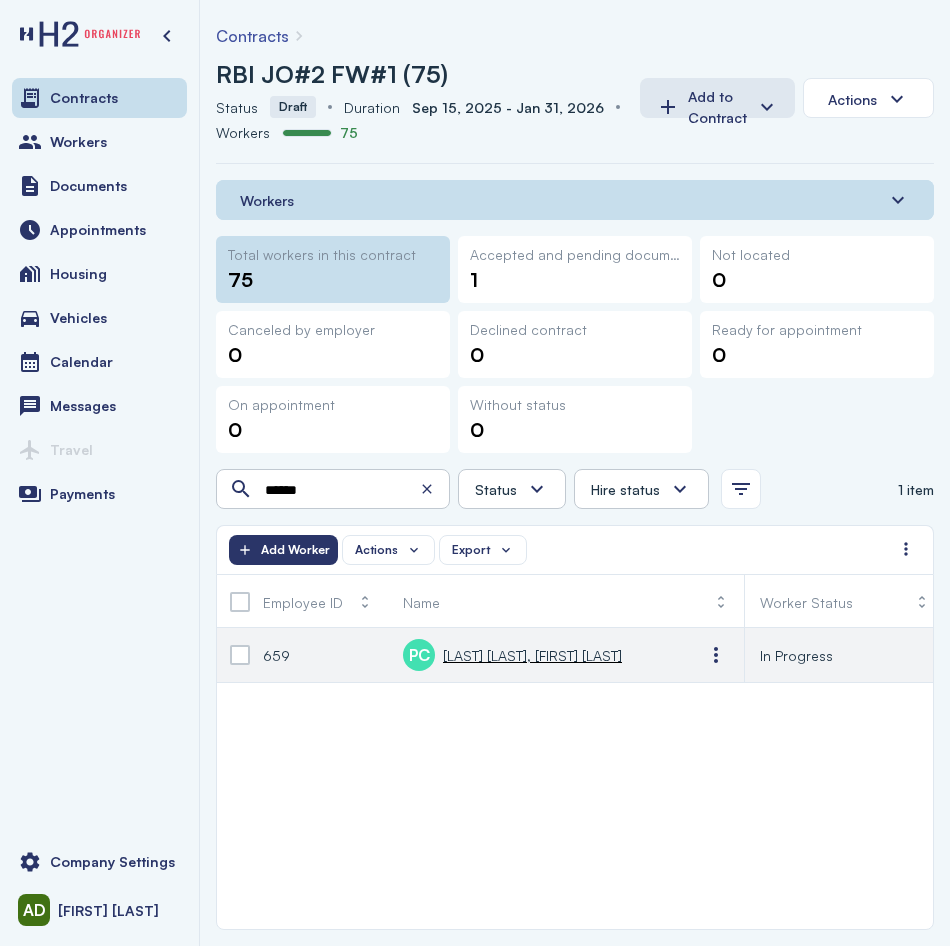 click on "PC       [LAST] [LAST], [FIRST] [LAST]" at bounding box center (512, 655) 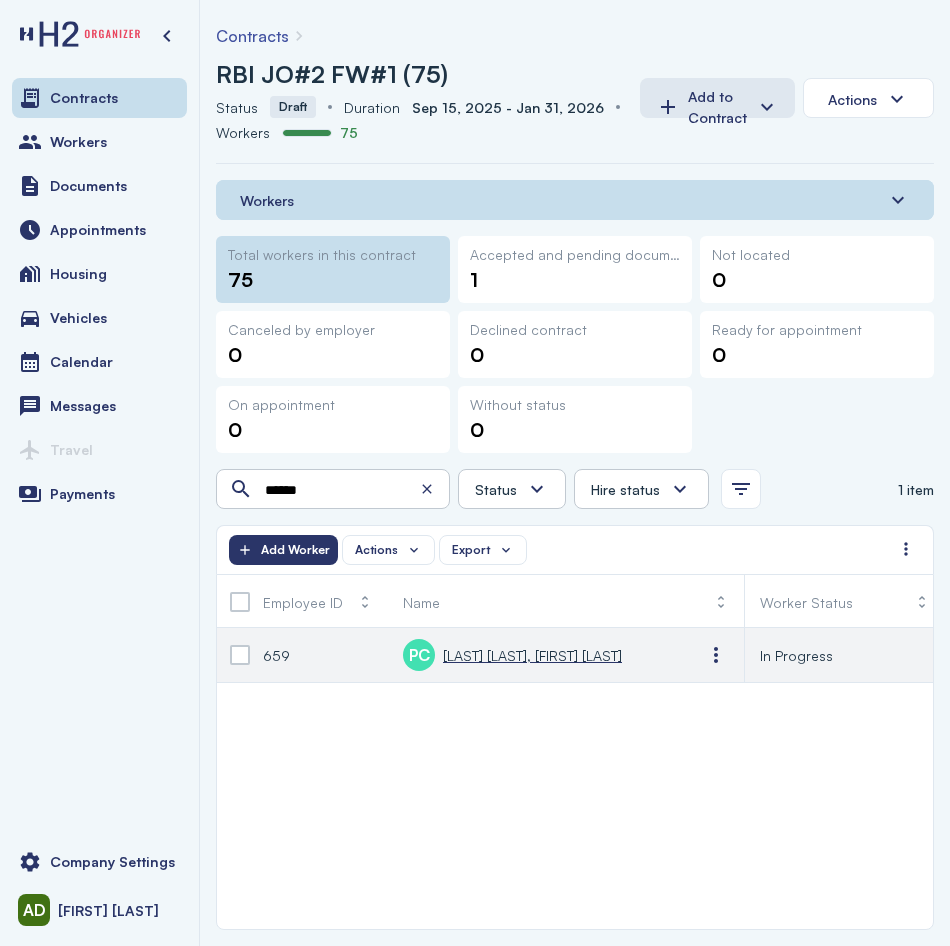 click on "[LAST] [LAST], [FIRST] [LAST]" at bounding box center [532, 655] 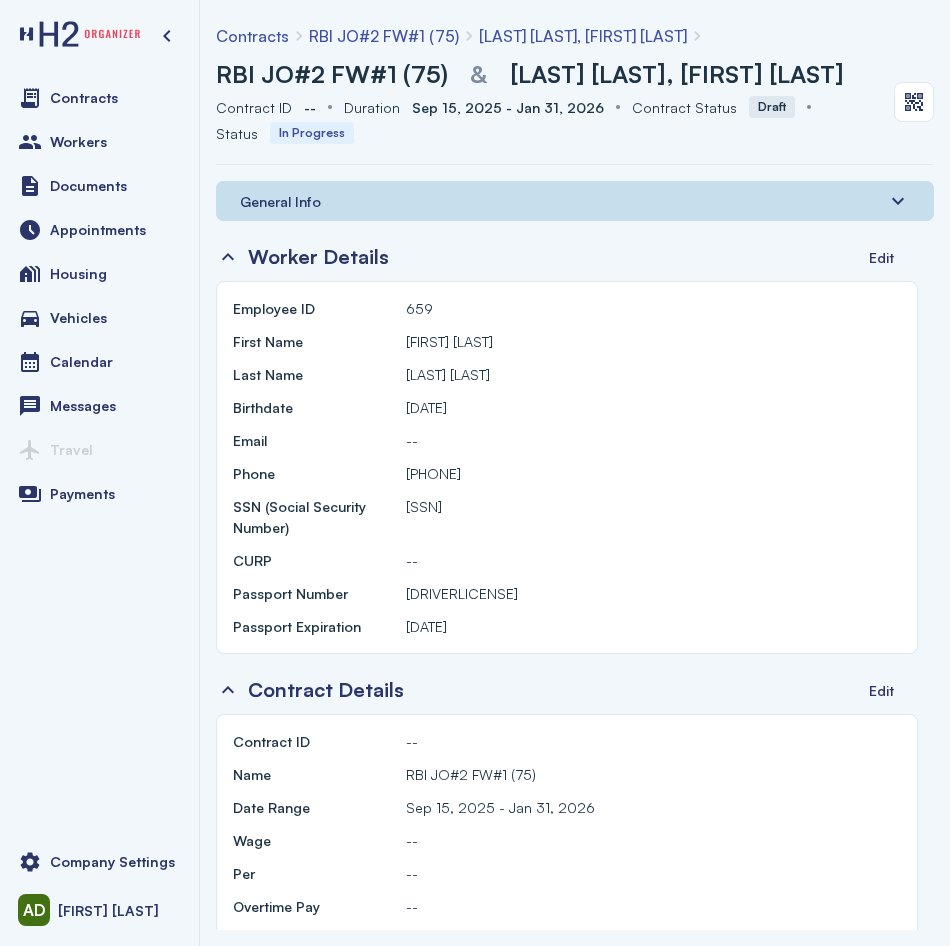 click on "General Info" at bounding box center [575, 201] 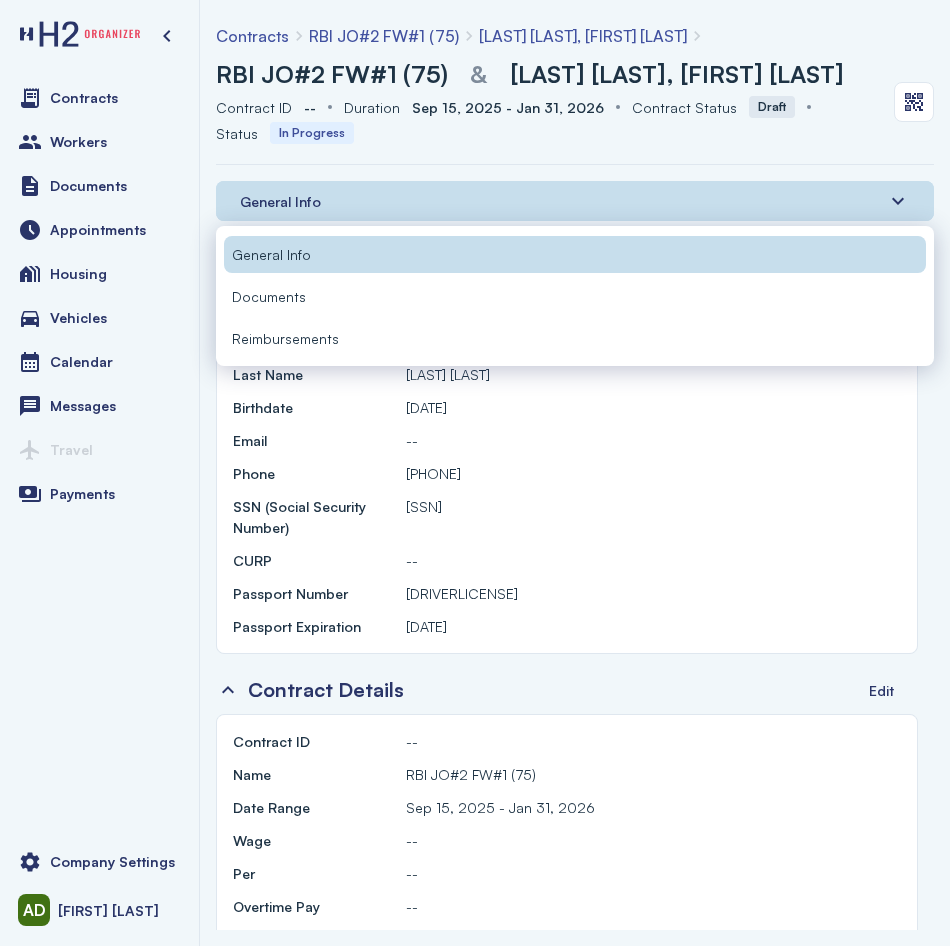 click on "Documents" at bounding box center (575, 296) 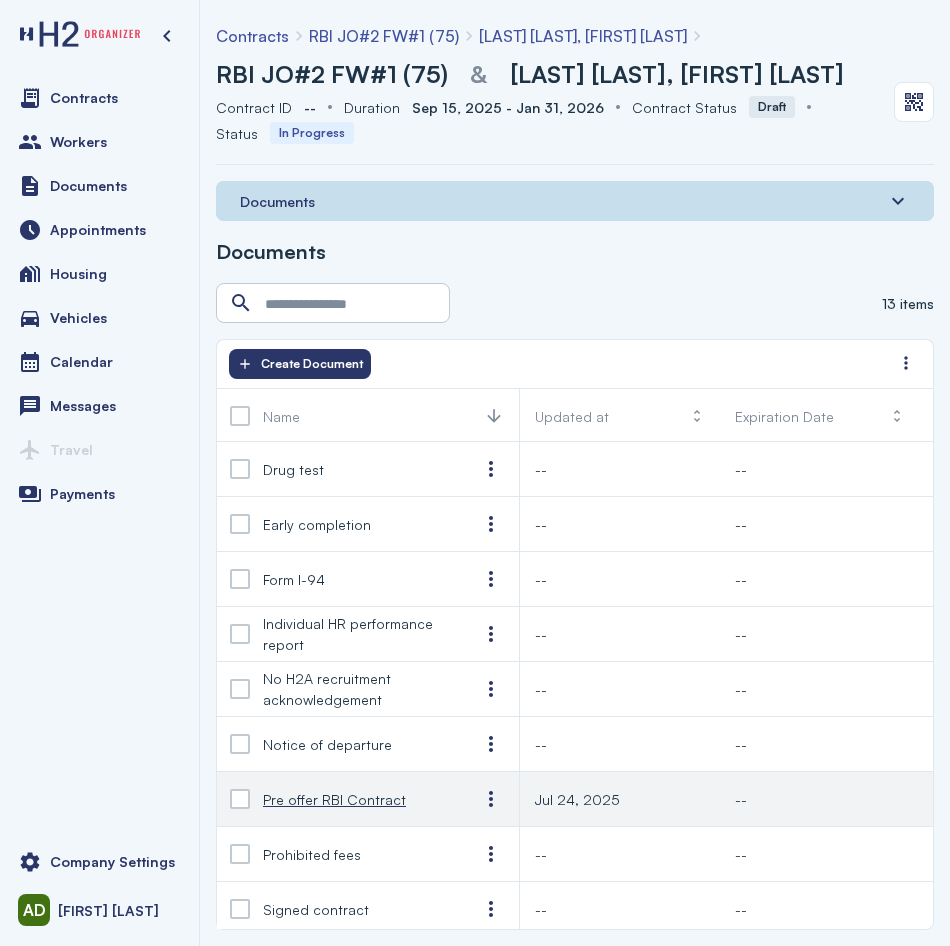 click on "Pre offer RBI Contract" at bounding box center [334, 799] 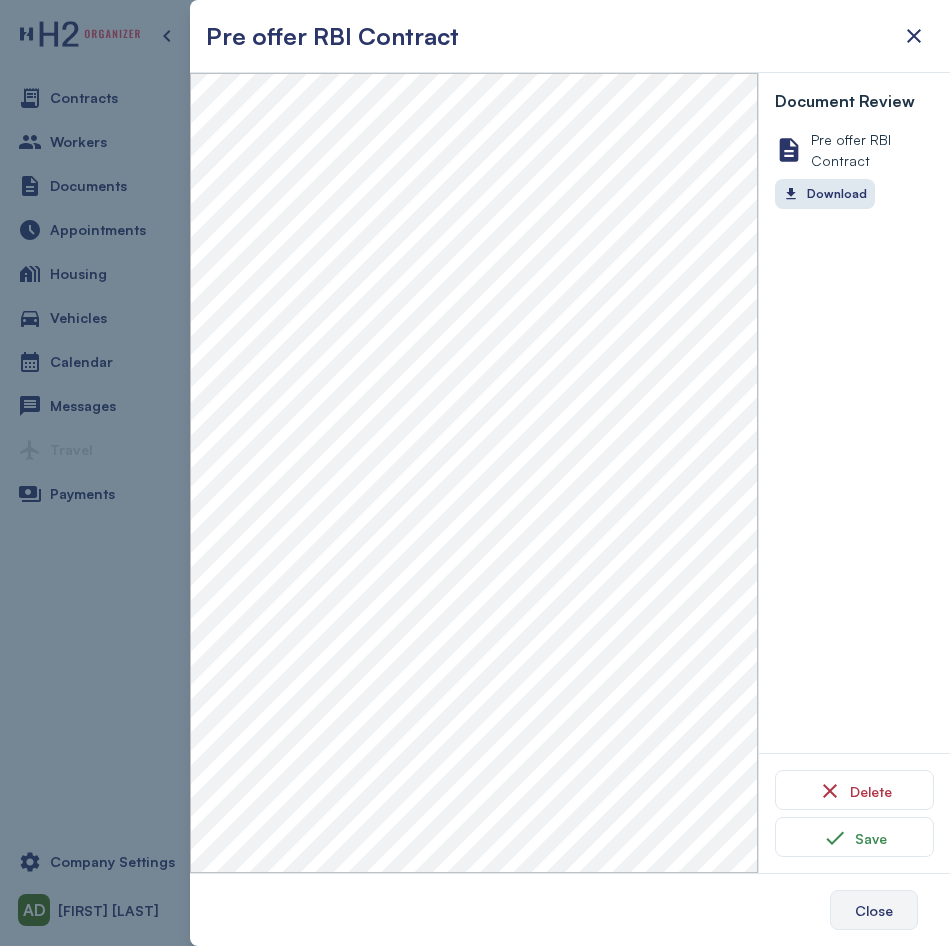 click on "Close" at bounding box center (874, 910) 